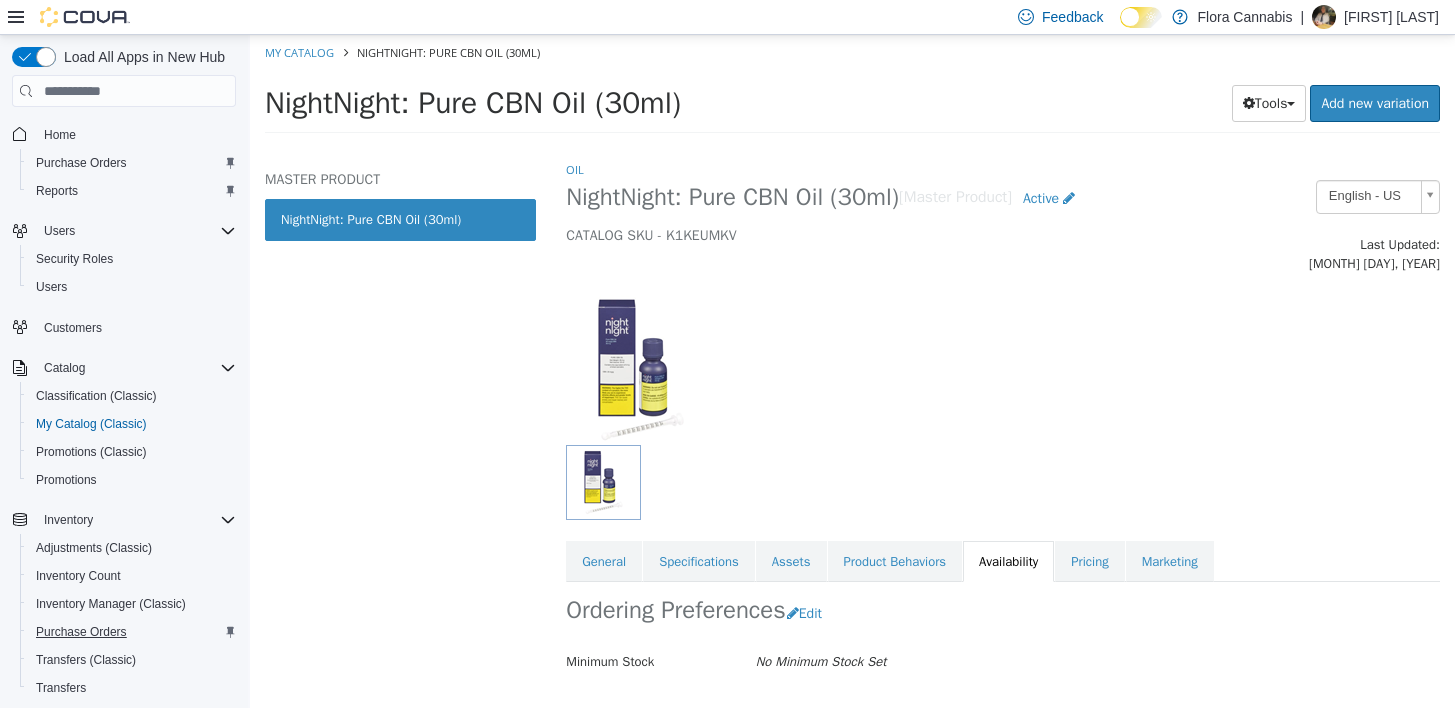 scroll, scrollTop: 0, scrollLeft: 0, axis: both 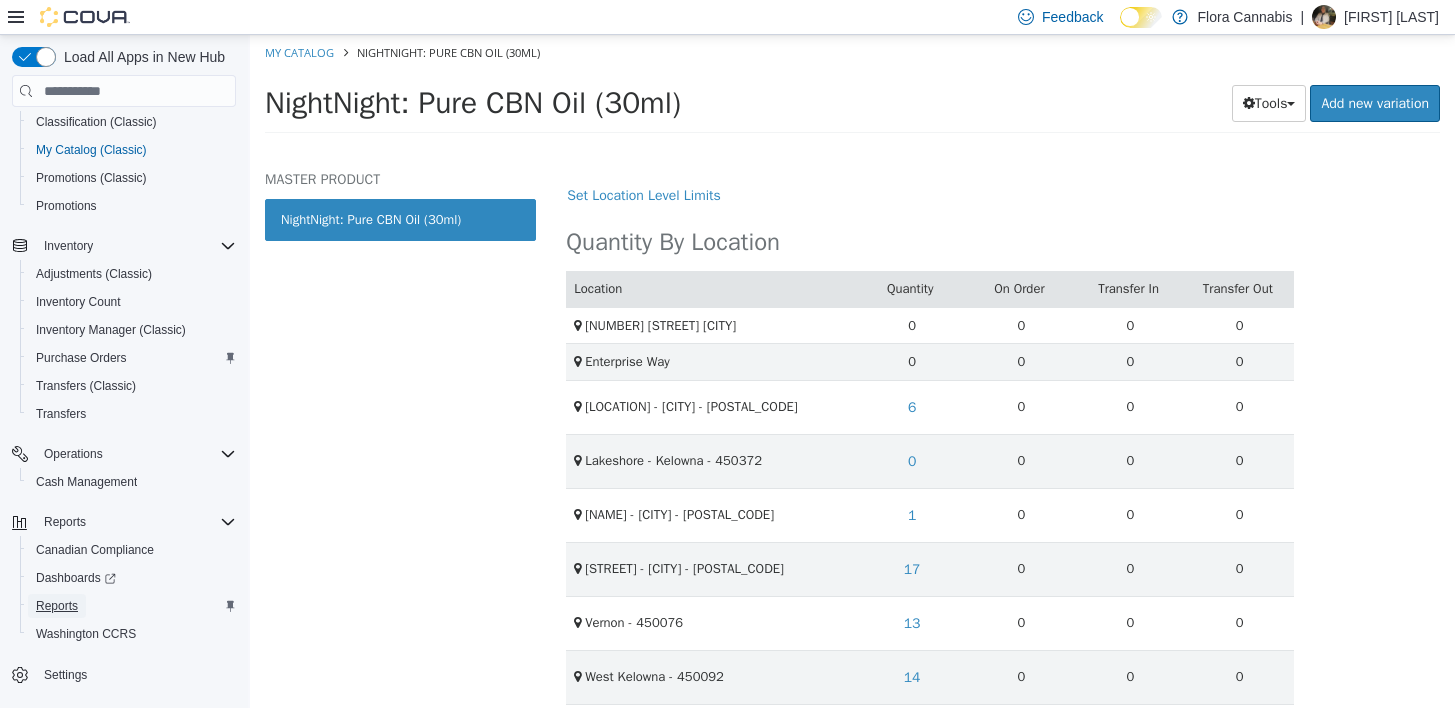 click on "Reports" at bounding box center [57, 606] 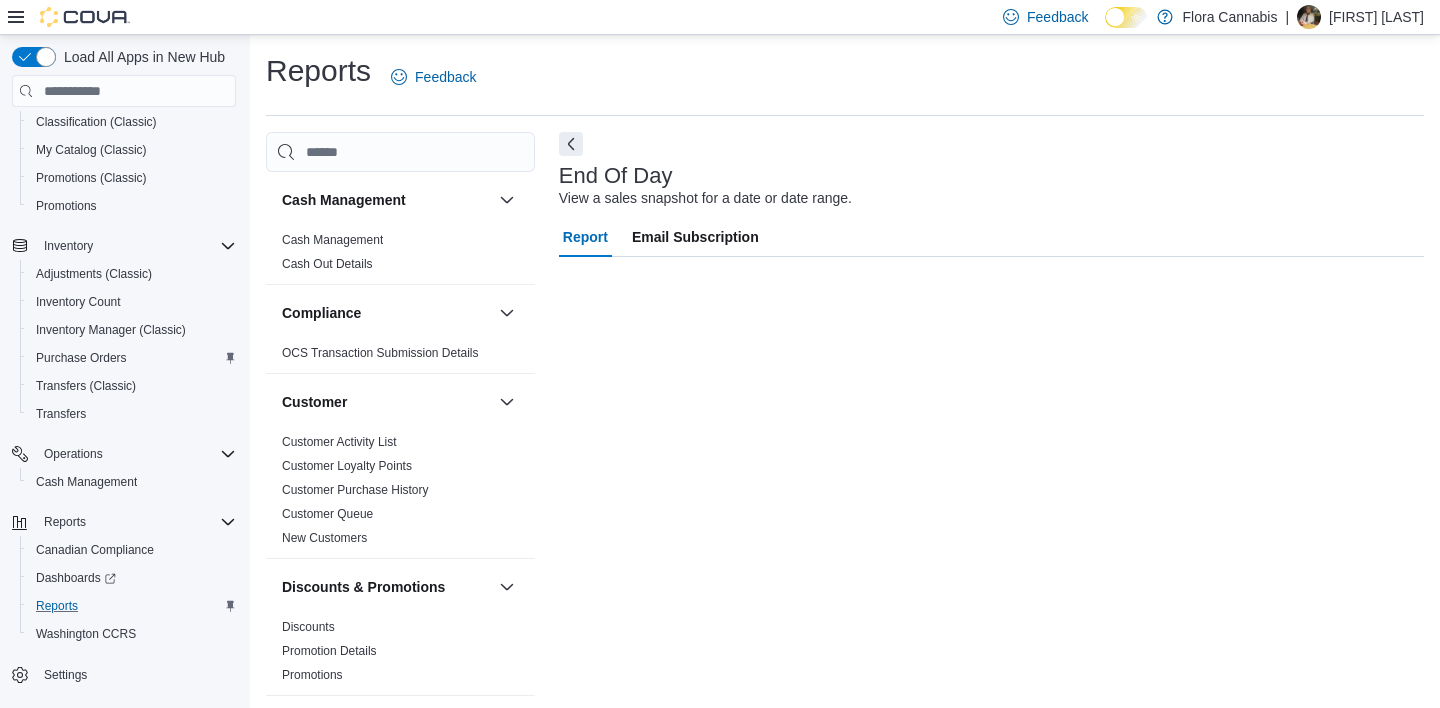 scroll, scrollTop: 9, scrollLeft: 0, axis: vertical 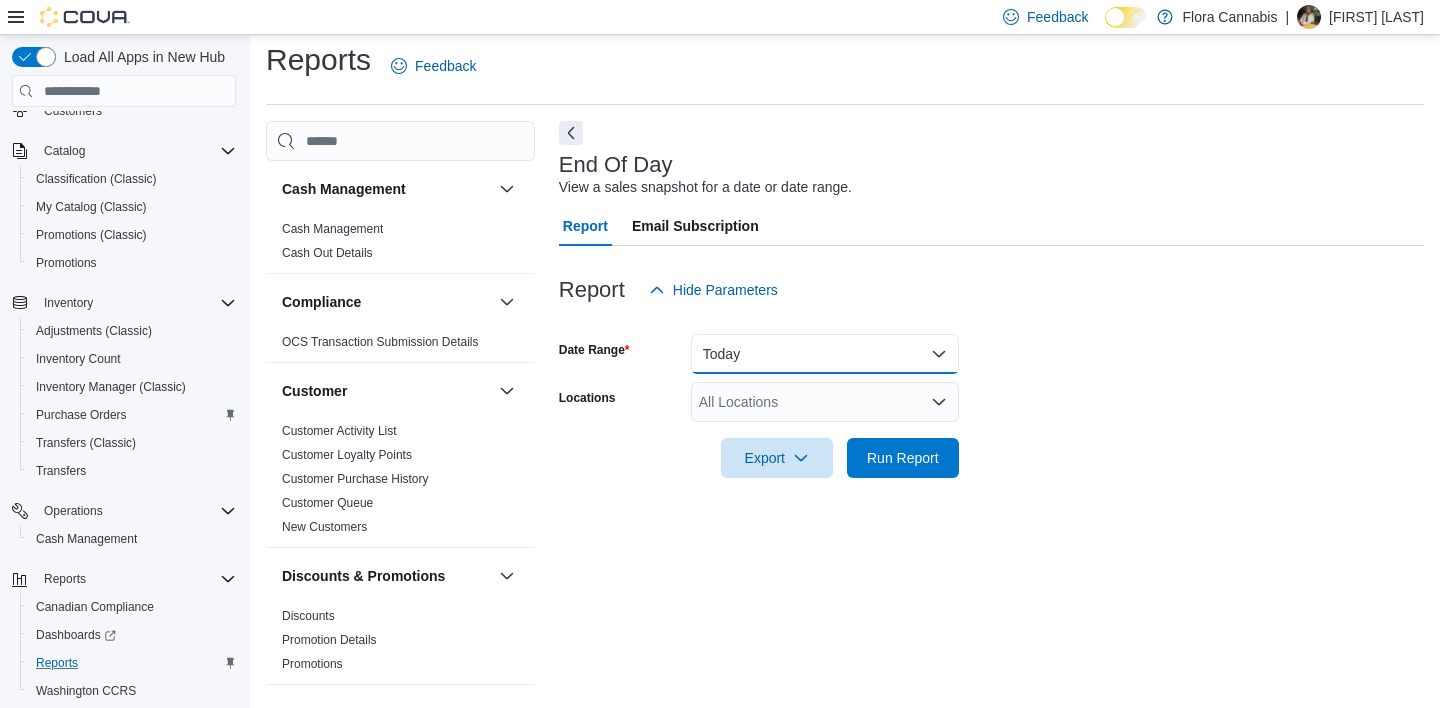 drag, startPoint x: 804, startPoint y: 349, endPoint x: 805, endPoint y: 359, distance: 10.049875 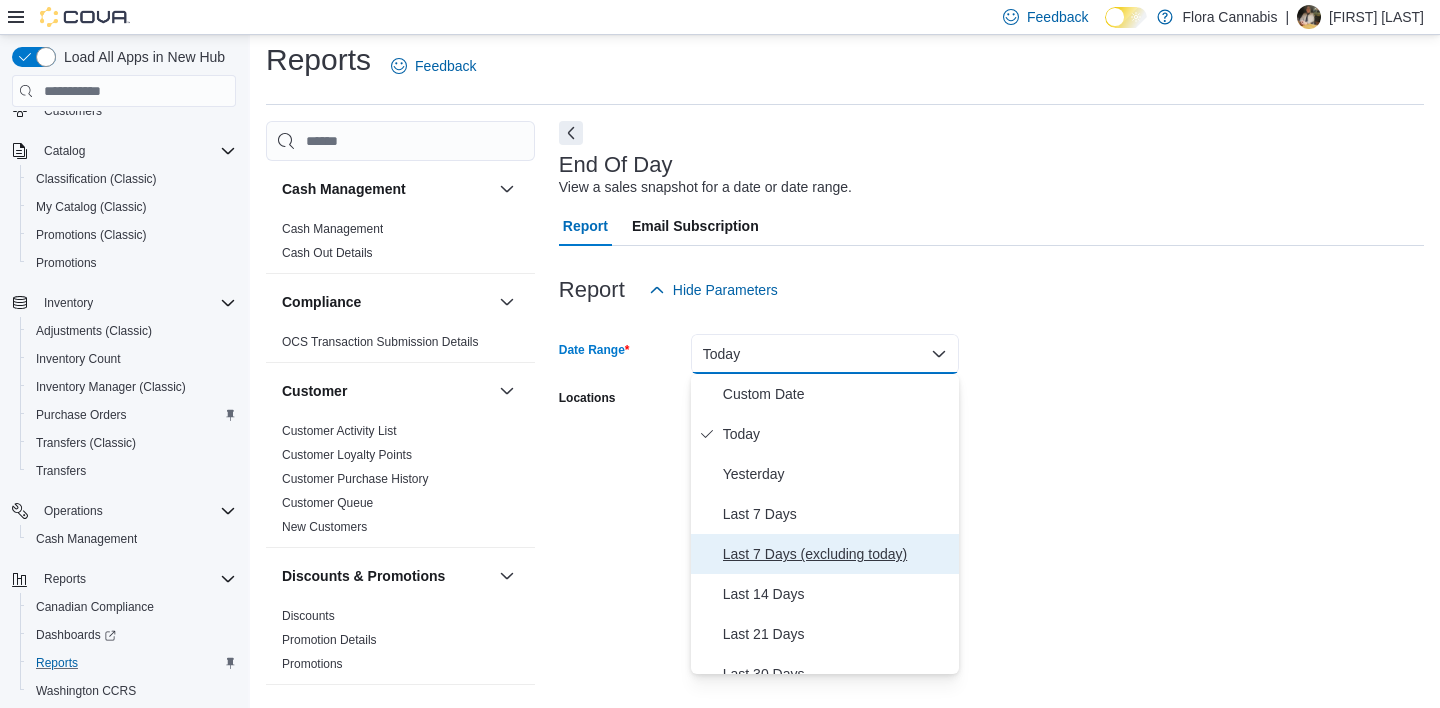 click on "Last 7 Days (excluding today)" at bounding box center (837, 554) 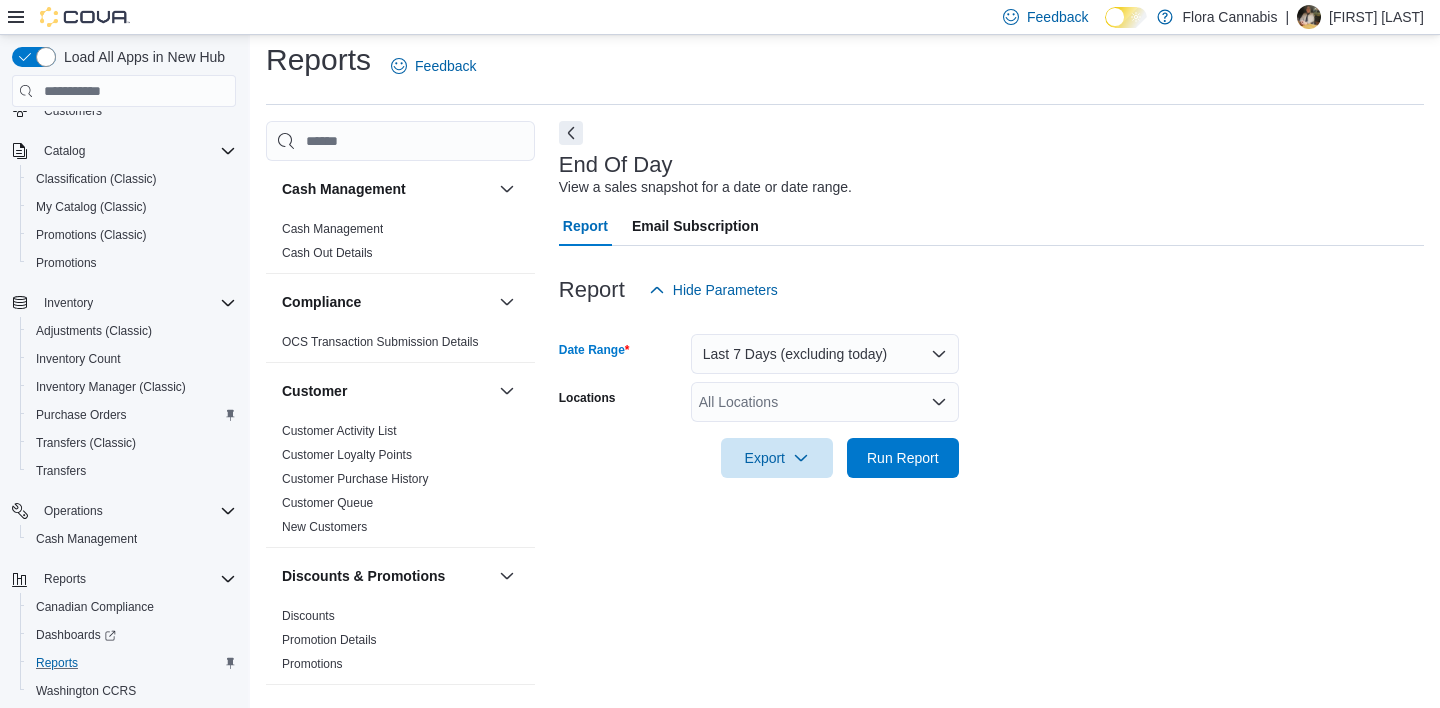 click on "All Locations" at bounding box center (825, 402) 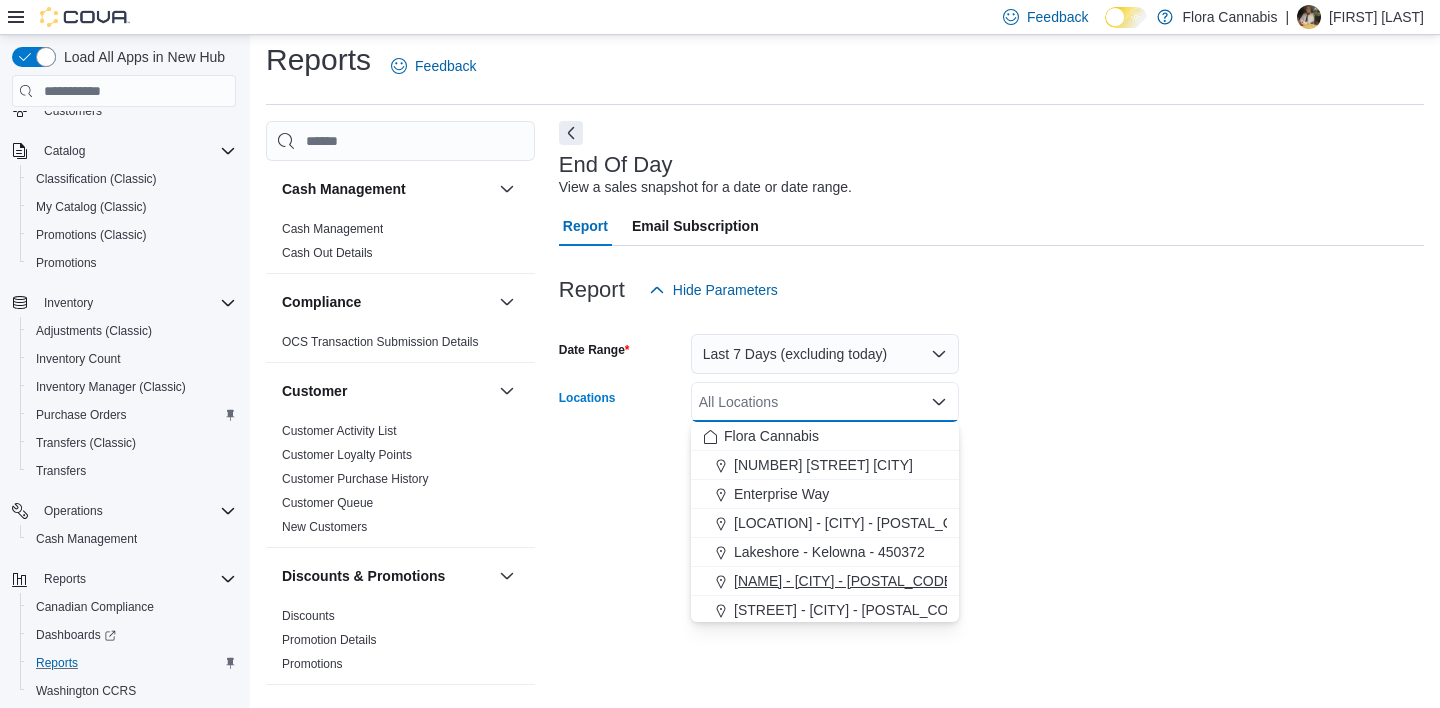 click on "[NAME] - [CITY] - [POSTAL_CODE]" at bounding box center (845, 581) 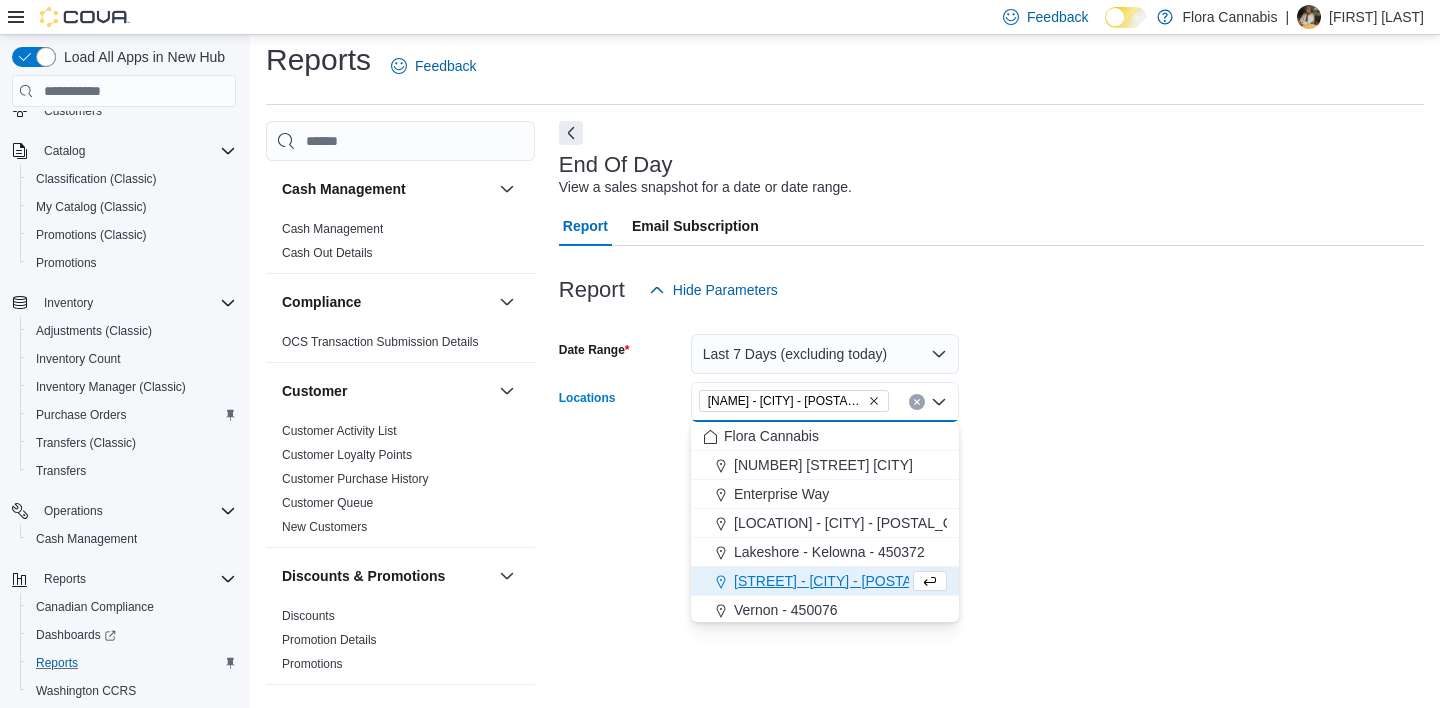 click at bounding box center (991, 490) 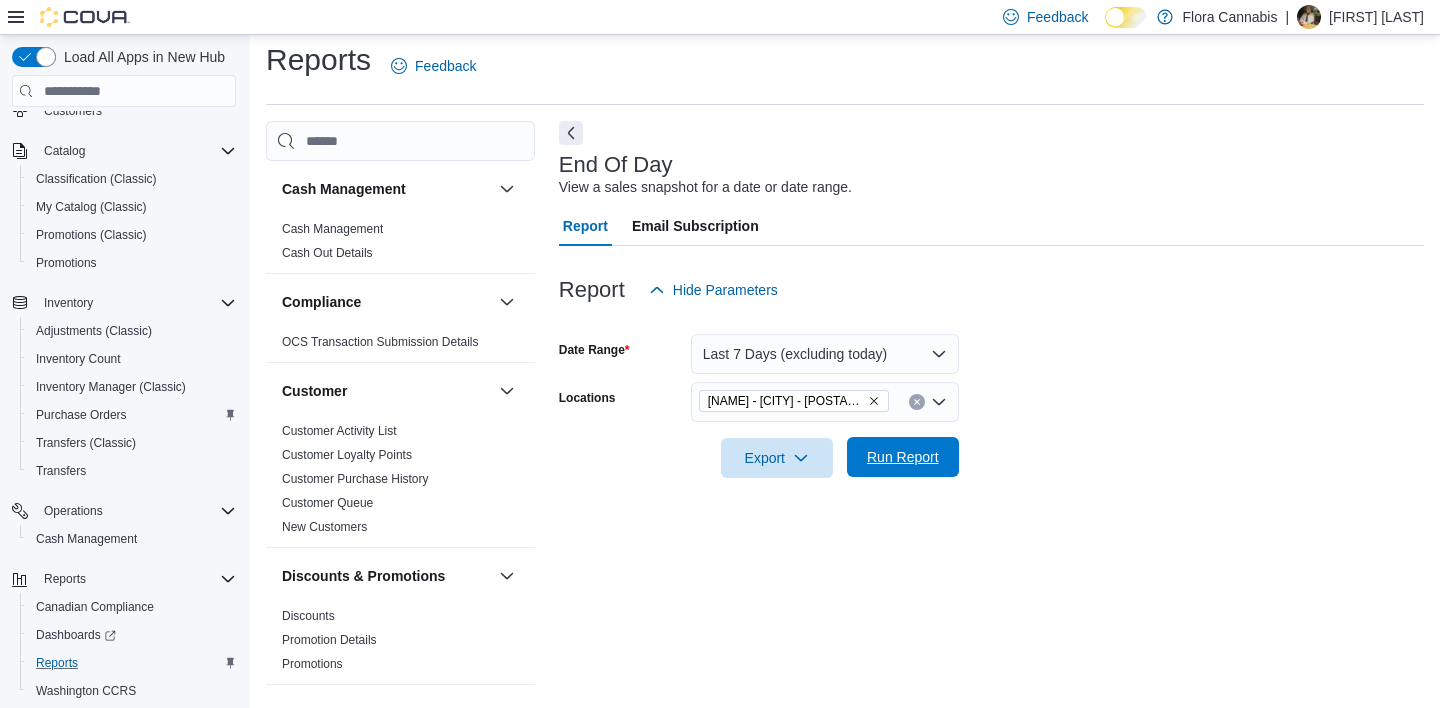 click on "Run Report" at bounding box center (903, 457) 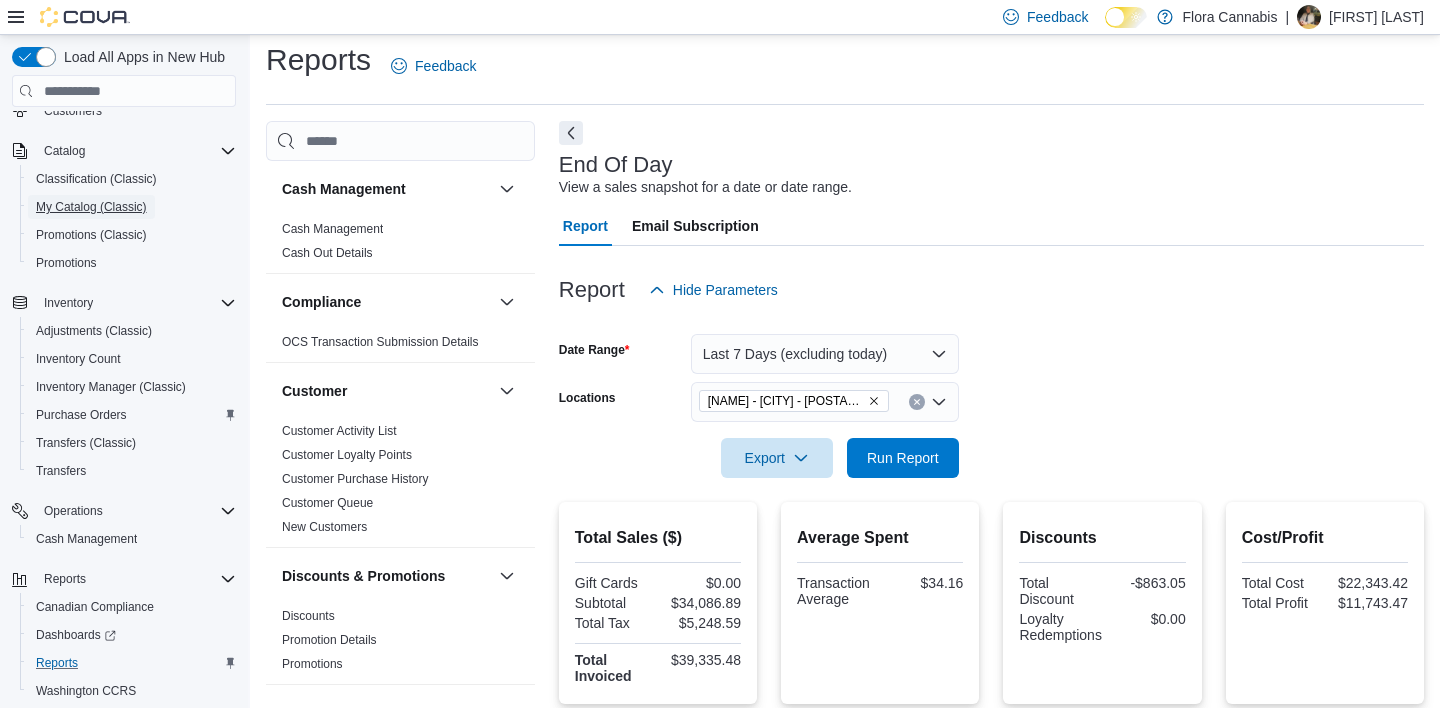 click on "My Catalog (Classic)" at bounding box center (91, 207) 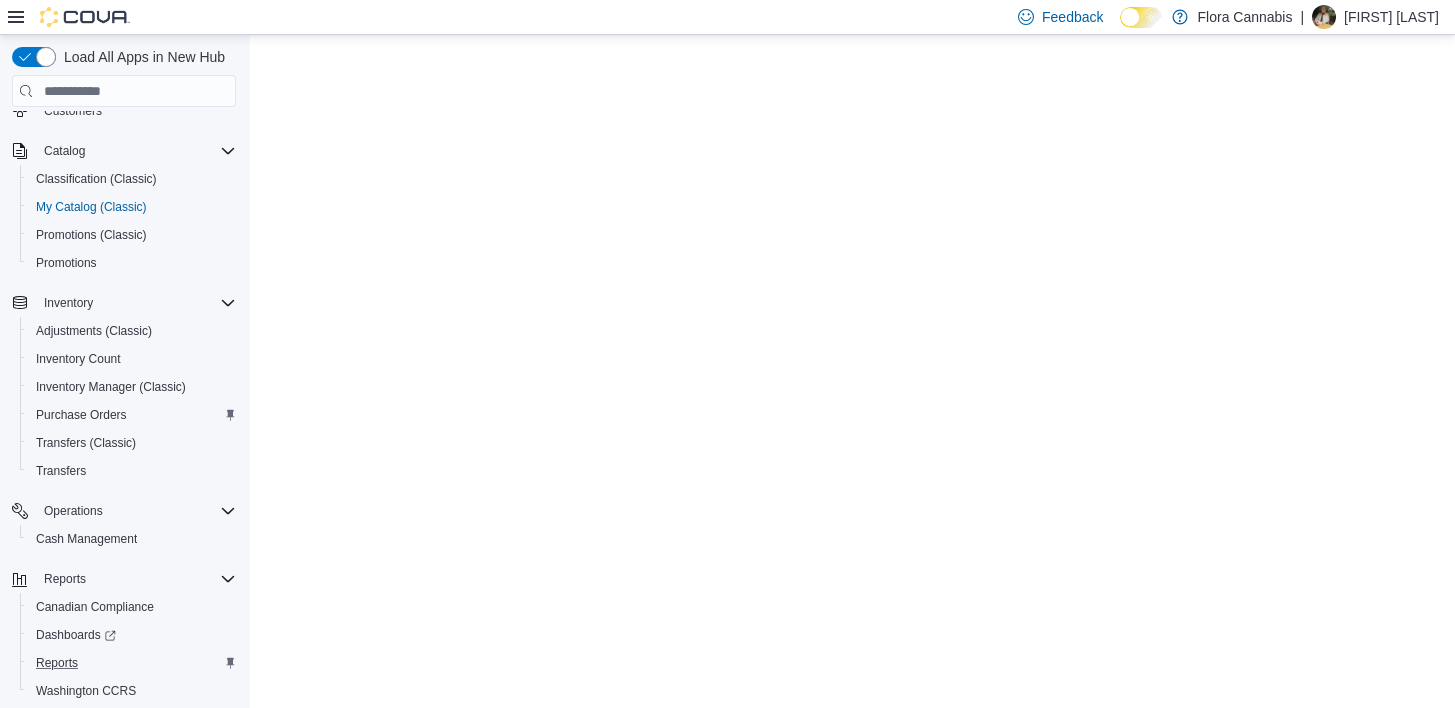 scroll, scrollTop: 0, scrollLeft: 0, axis: both 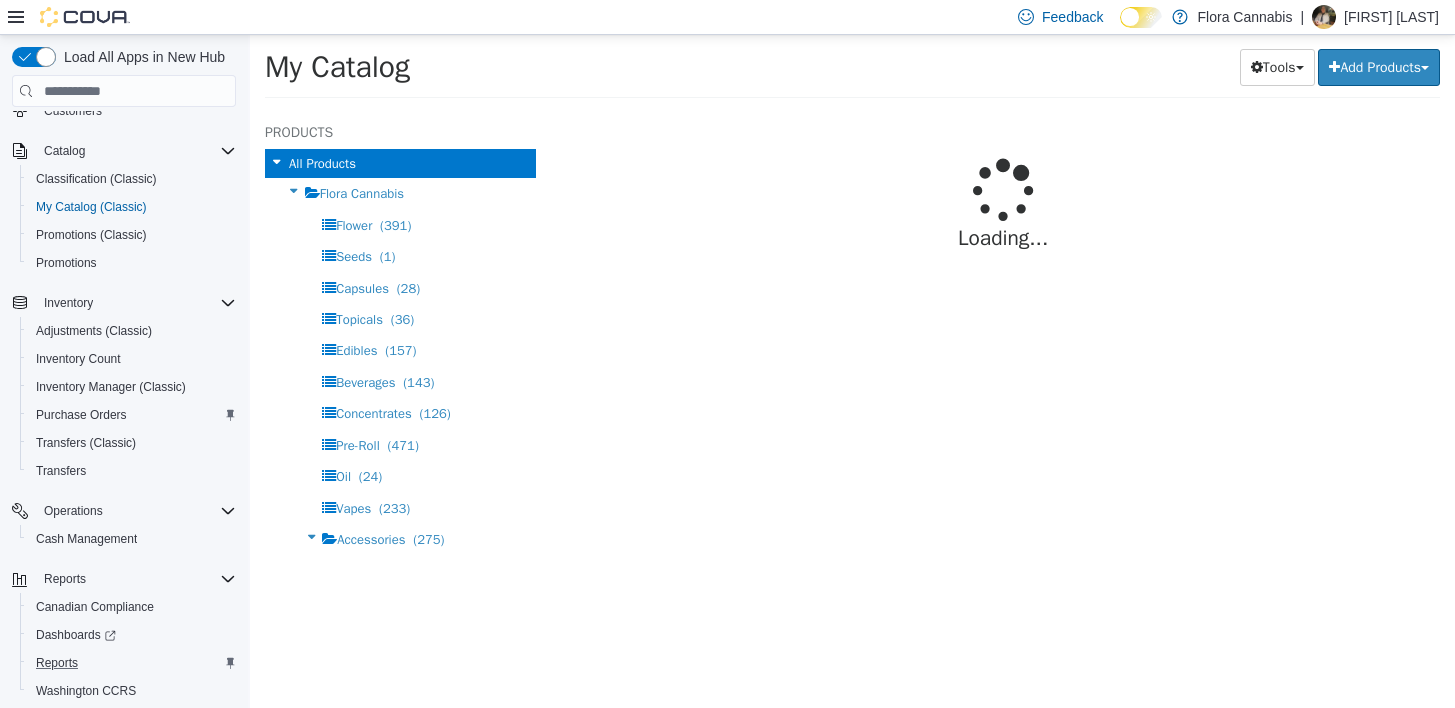select on "**********" 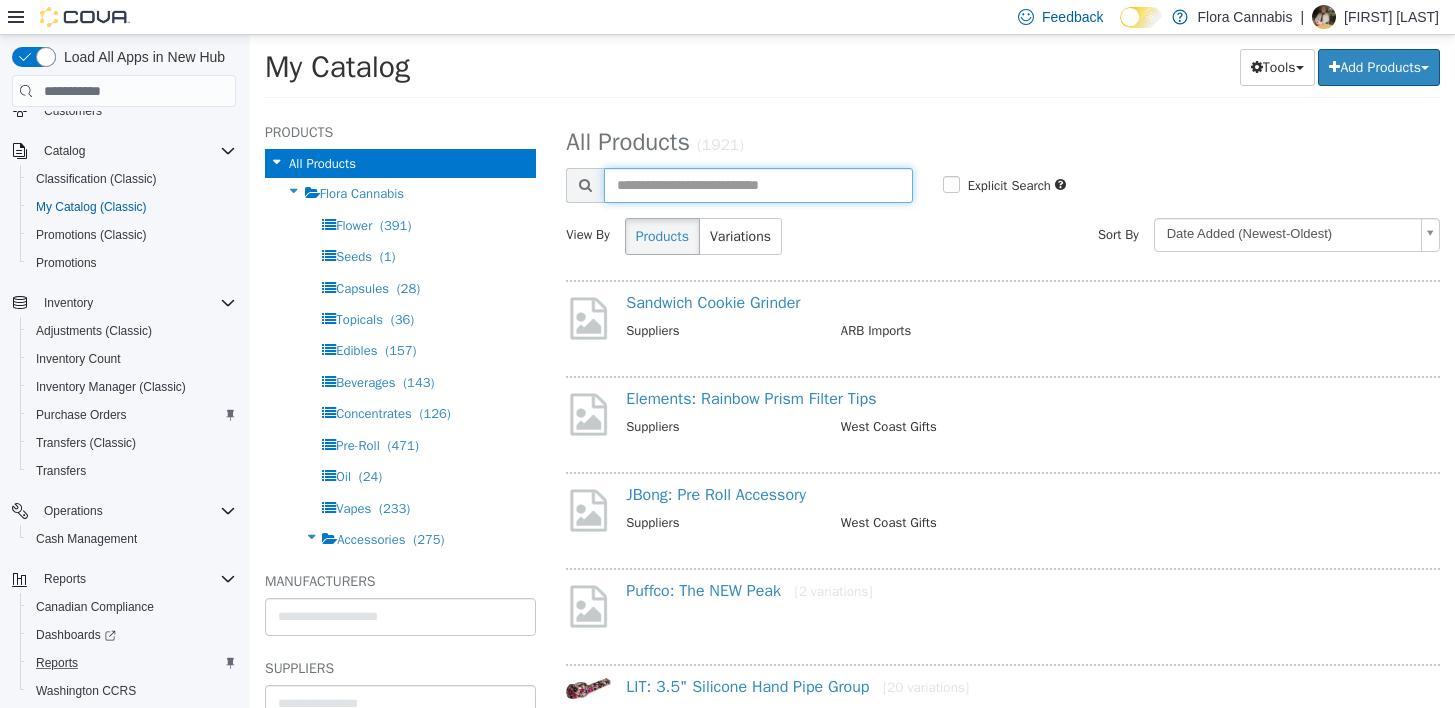 click at bounding box center (758, 185) 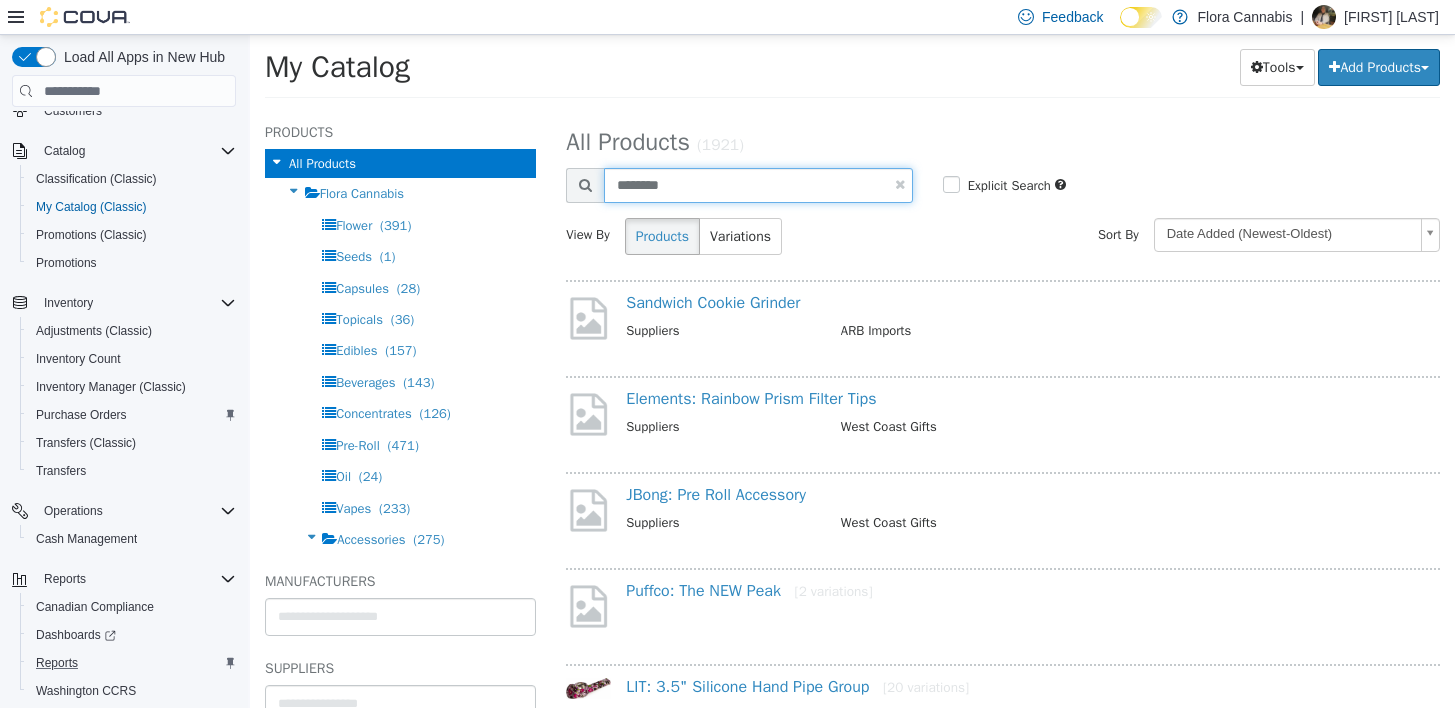 type on "********" 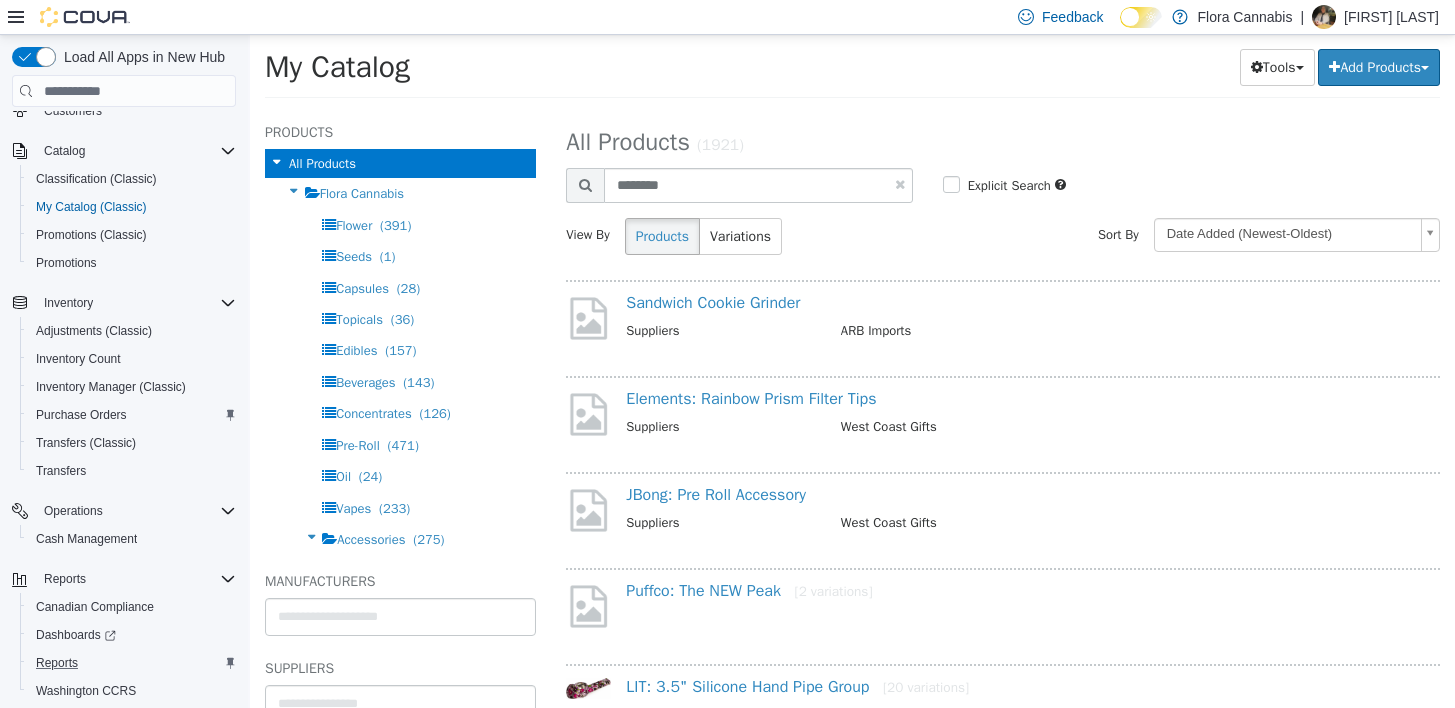select on "**********" 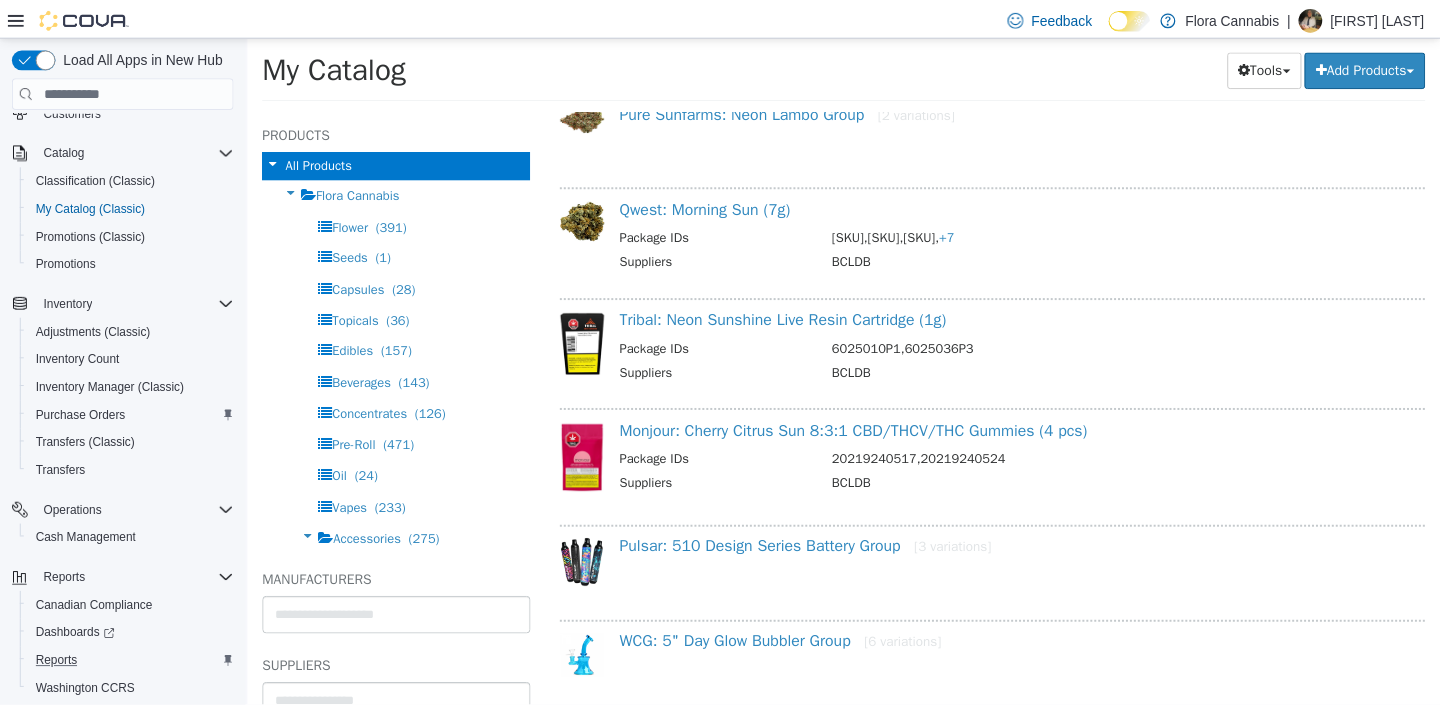 scroll, scrollTop: 0, scrollLeft: 0, axis: both 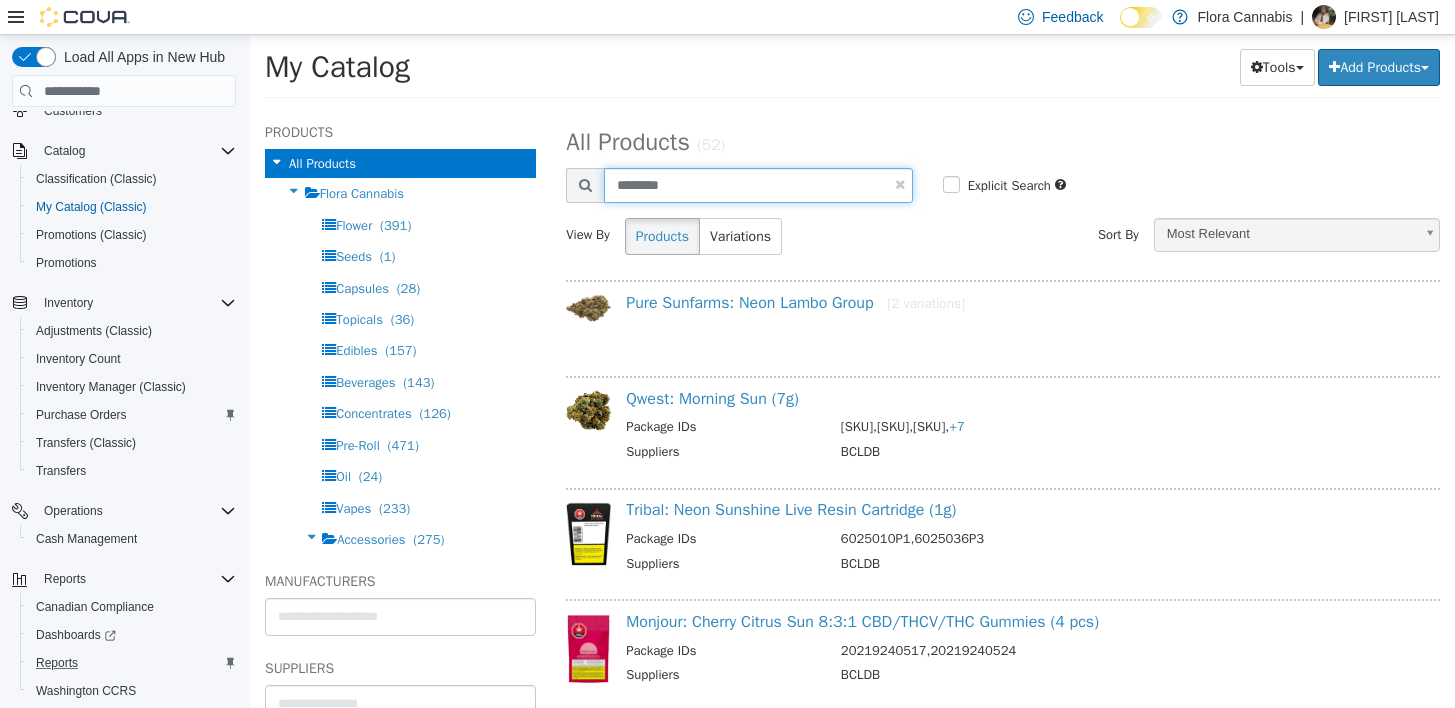 click on "********" at bounding box center [758, 185] 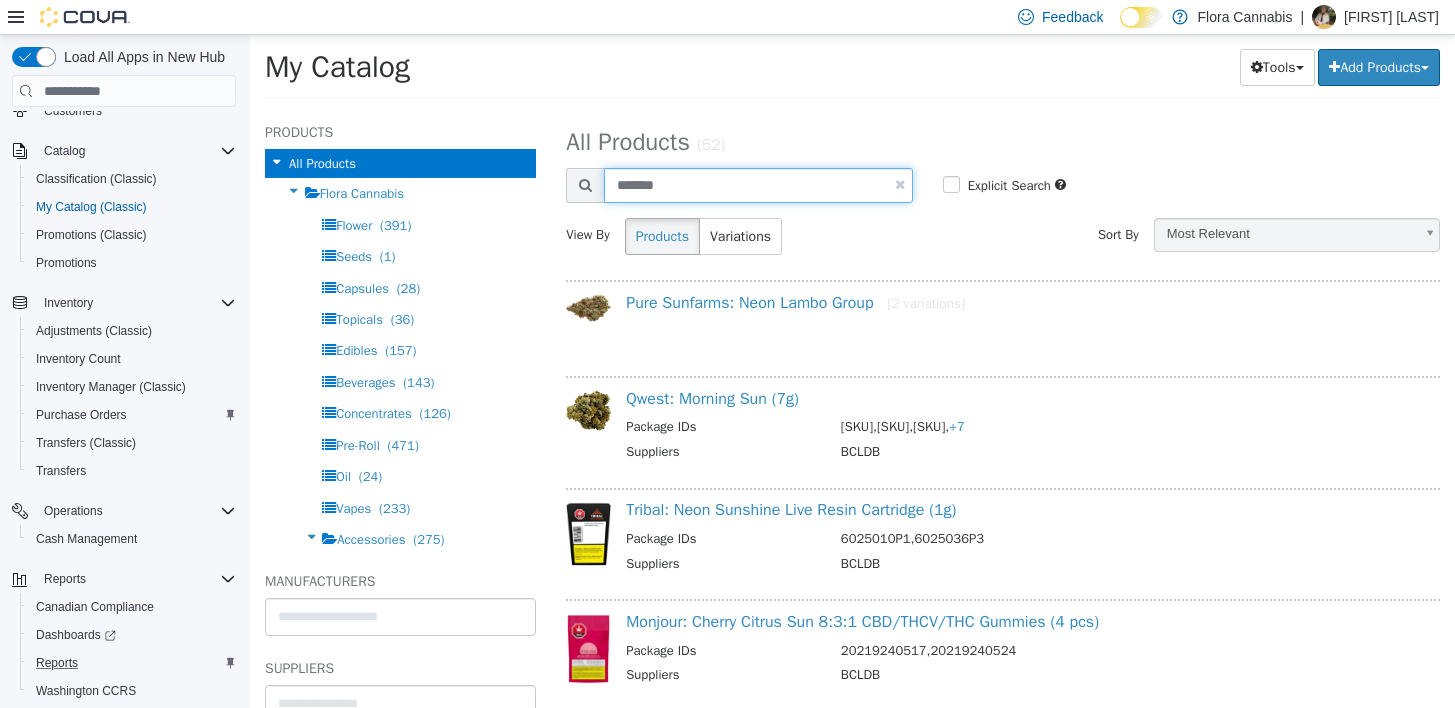 type on "*******" 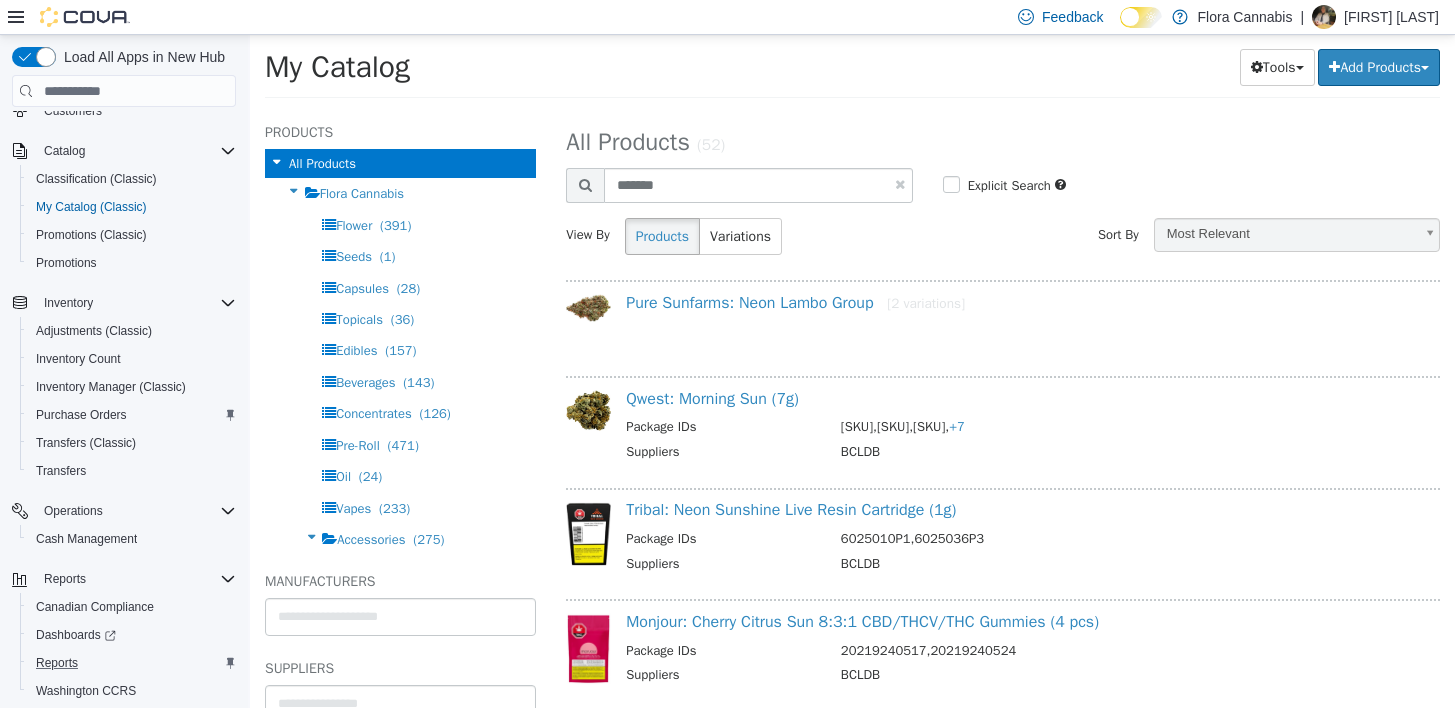 select on "**********" 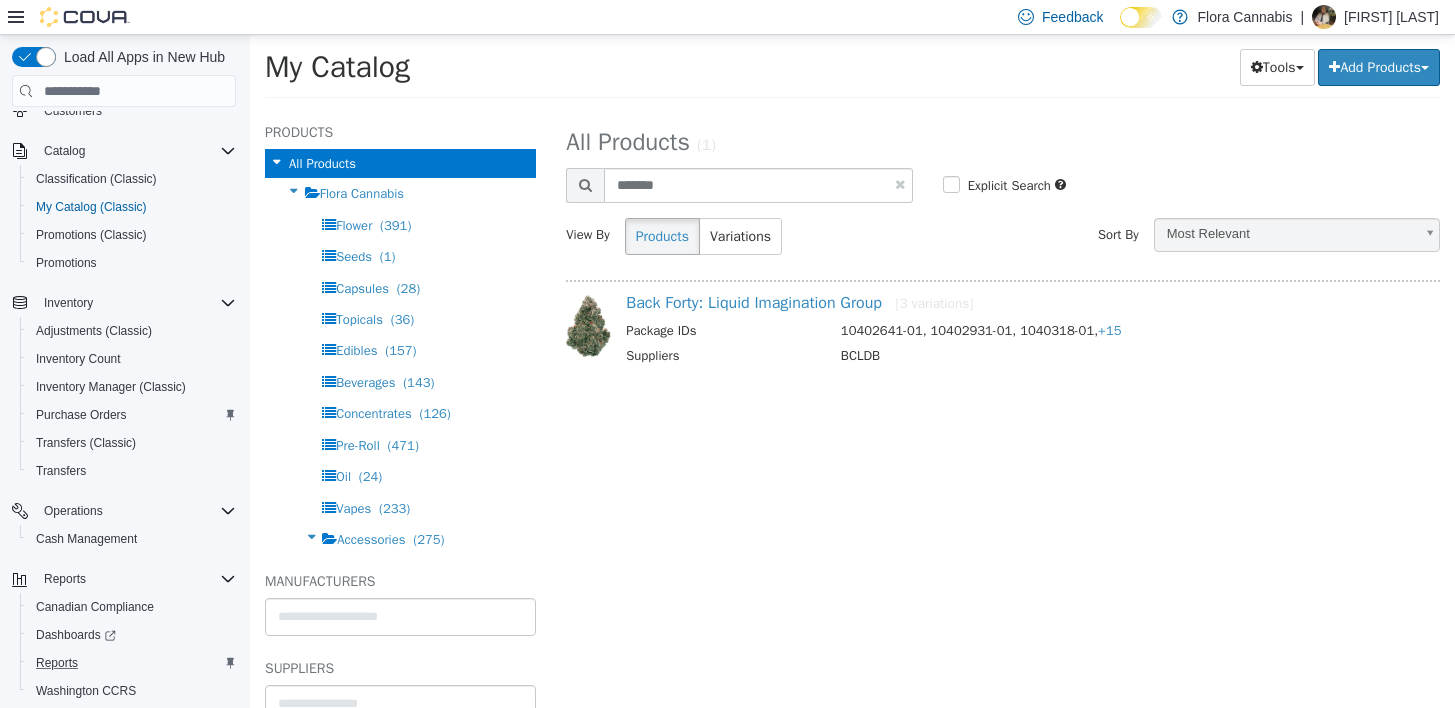 click on "[BRAND]: [PRODUCT_NAME] Group
[VARIATIONS] Package IDs [PACKAGE_IDS]
Suppliers [SUPPLIER_NAME]" at bounding box center (1003, 330) 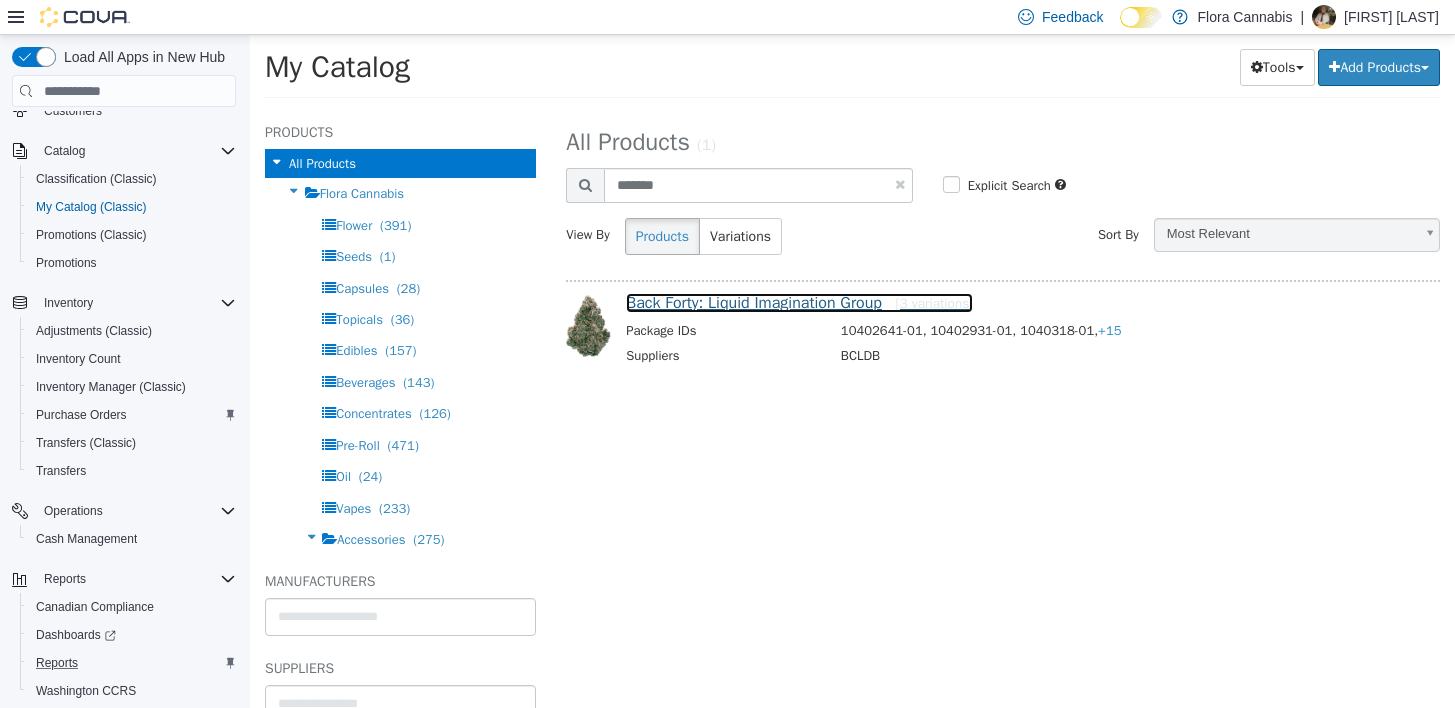 click on "Back Forty: Liquid Imagination Group
[3 variations]" at bounding box center [799, 303] 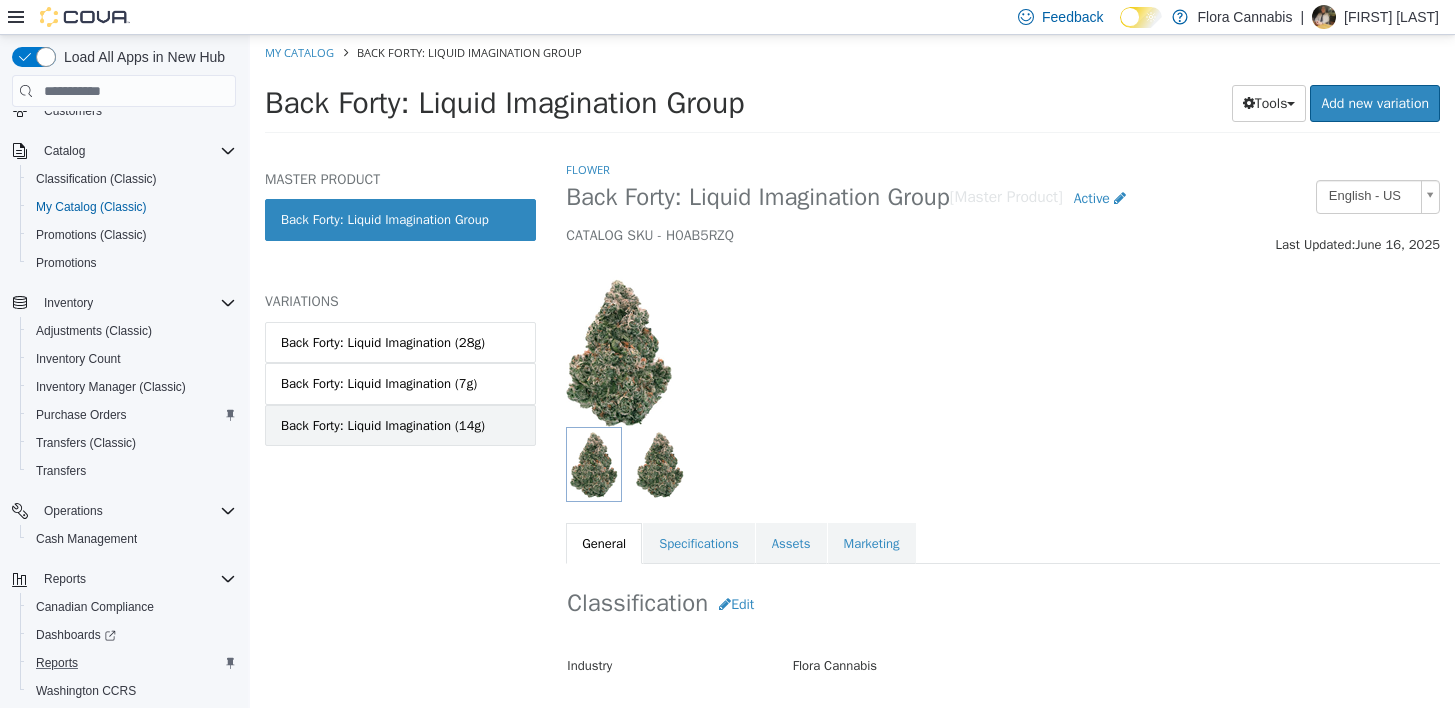 click on "Back Forty: Liquid Imagination (14g)" at bounding box center (383, 426) 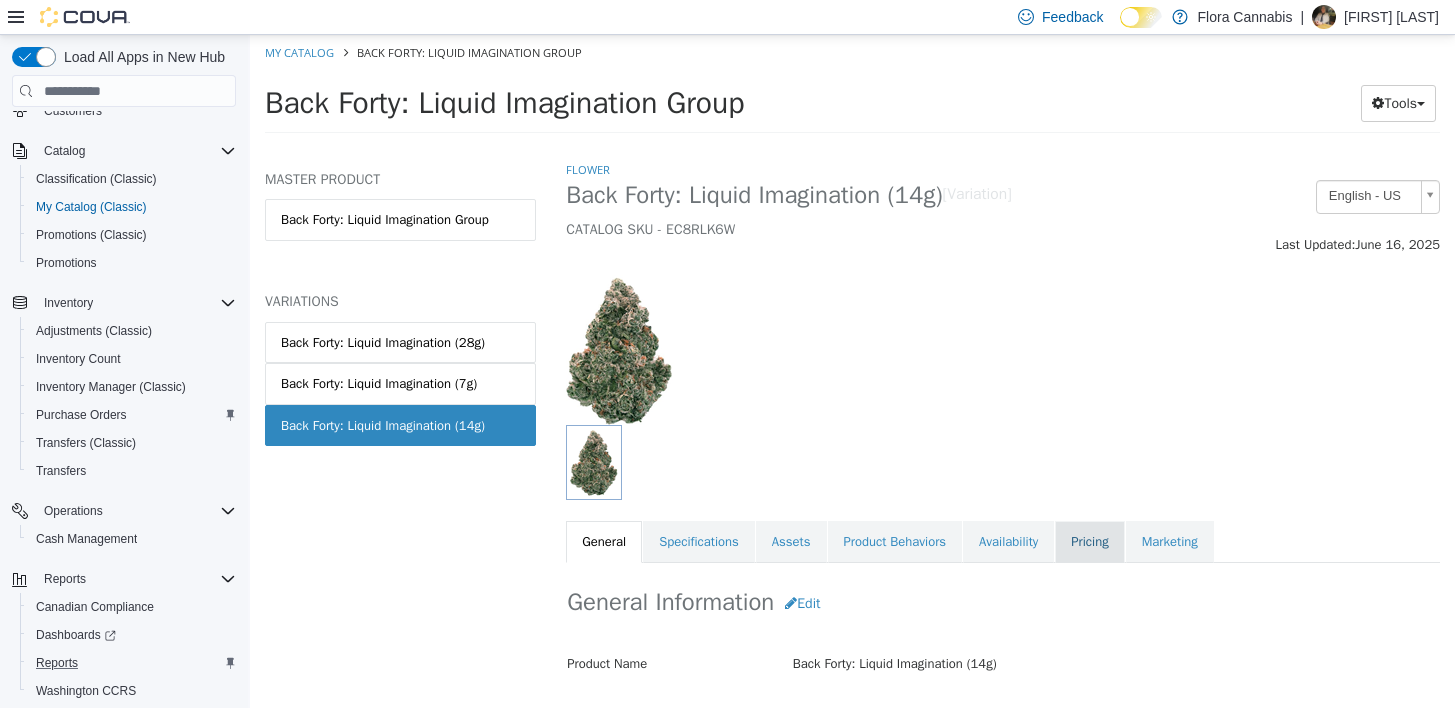 click on "Pricing" at bounding box center (1089, 542) 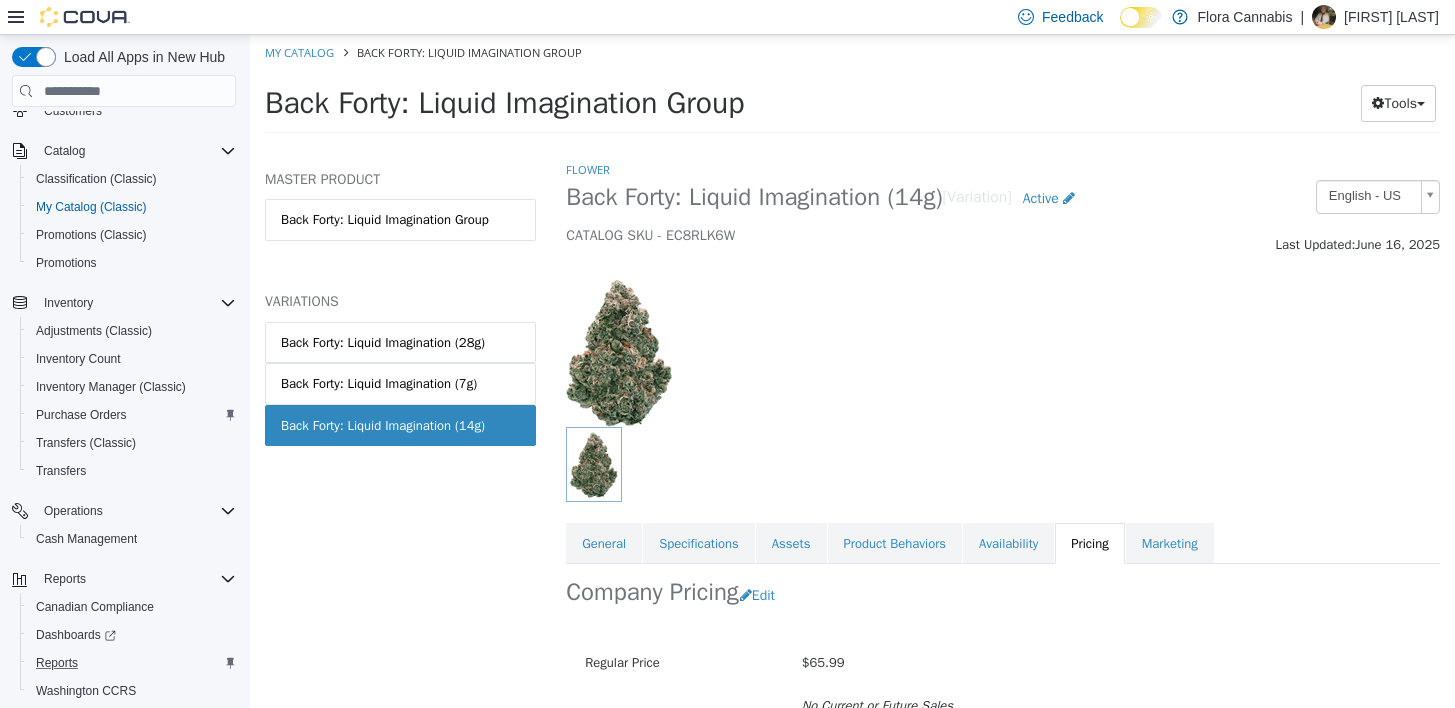 click on "Reports" at bounding box center (132, 663) 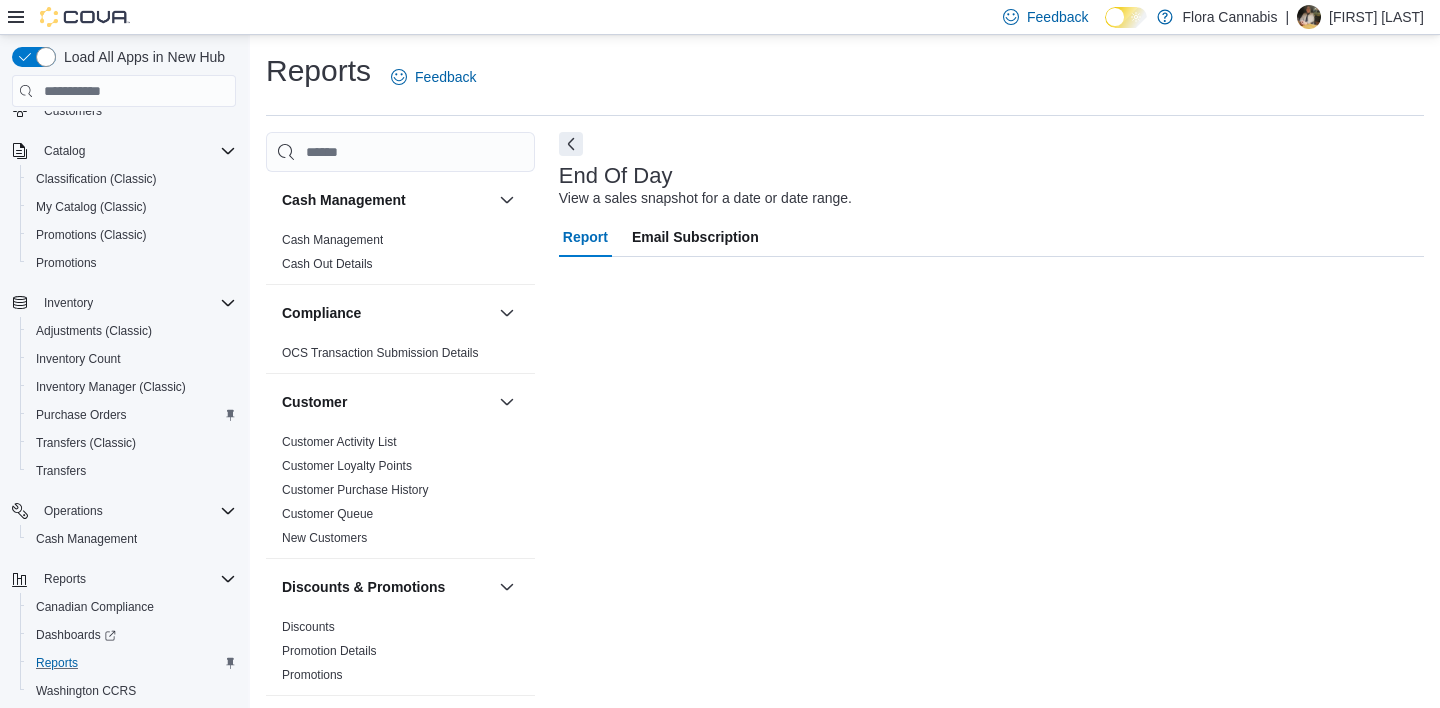 scroll, scrollTop: 11, scrollLeft: 0, axis: vertical 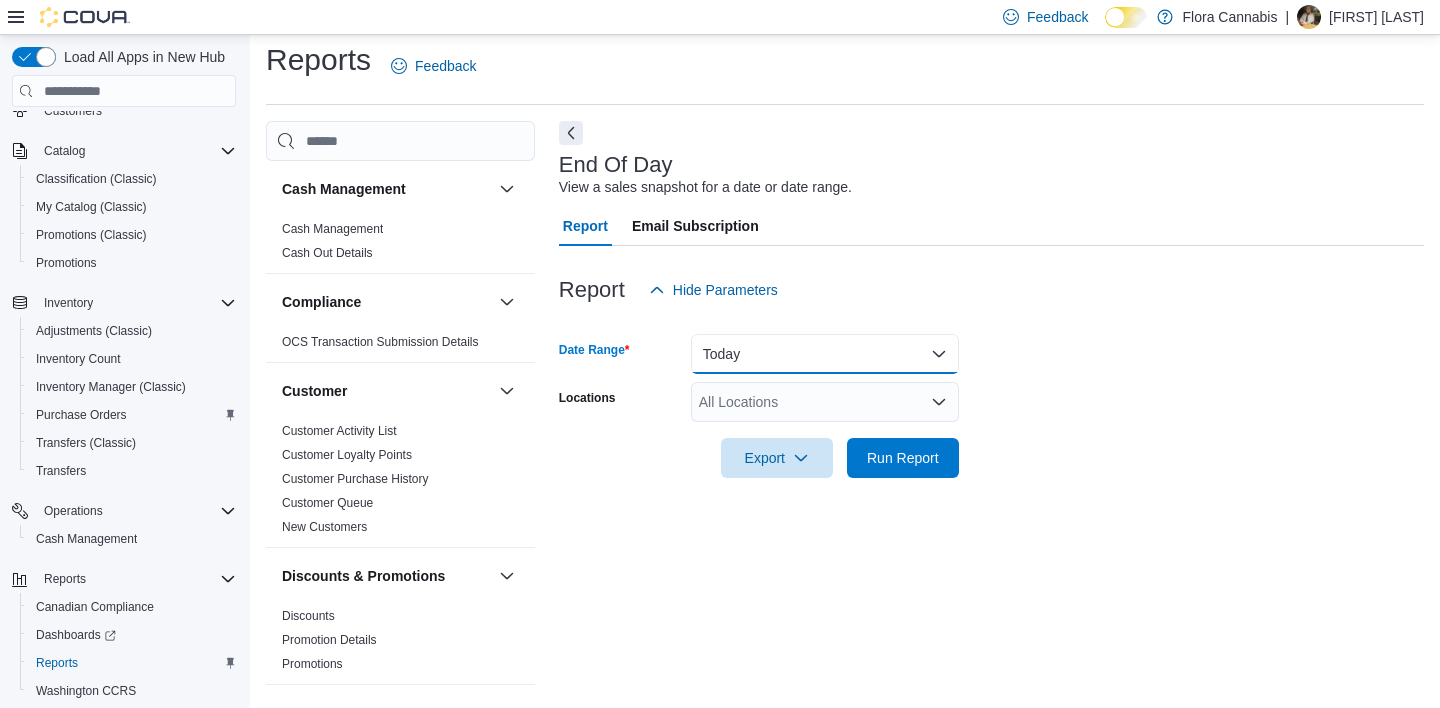 click on "Today" at bounding box center (825, 354) 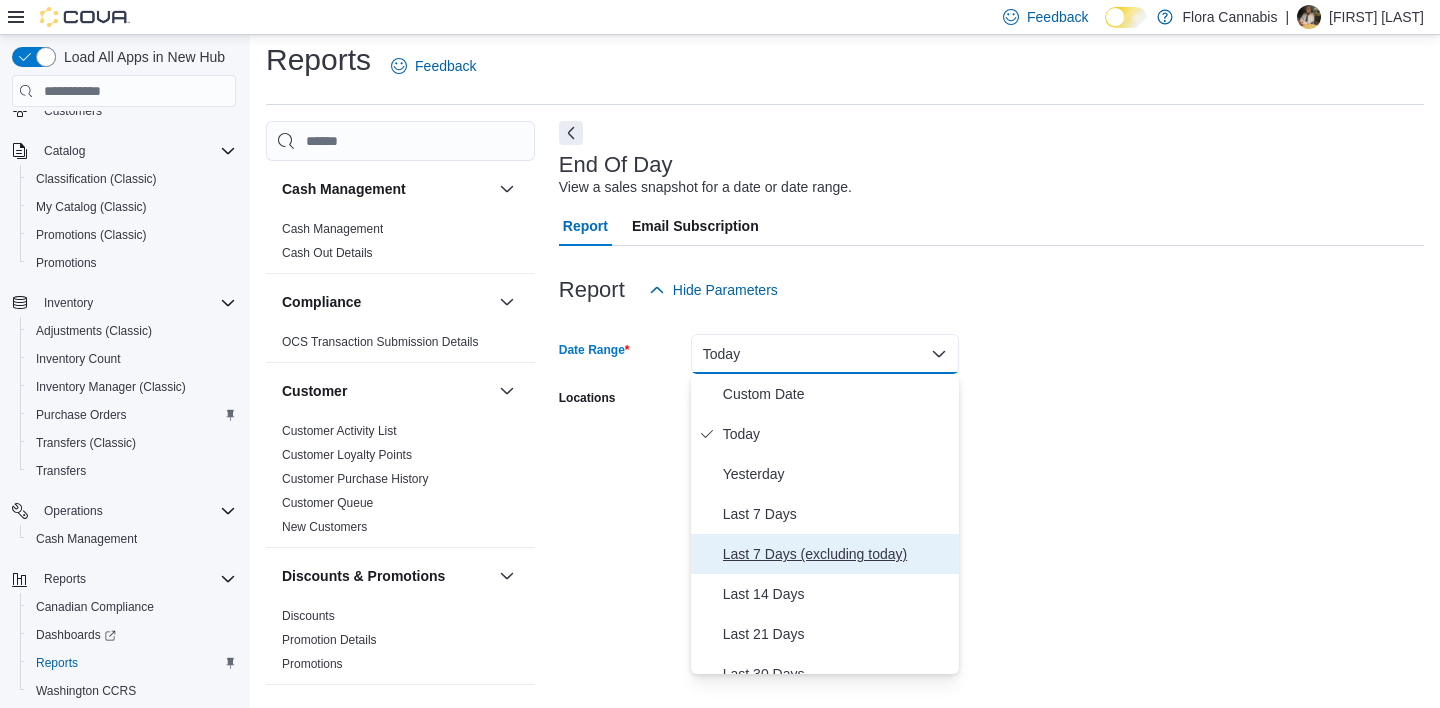 click on "Last 7 Days (excluding today)" at bounding box center (837, 554) 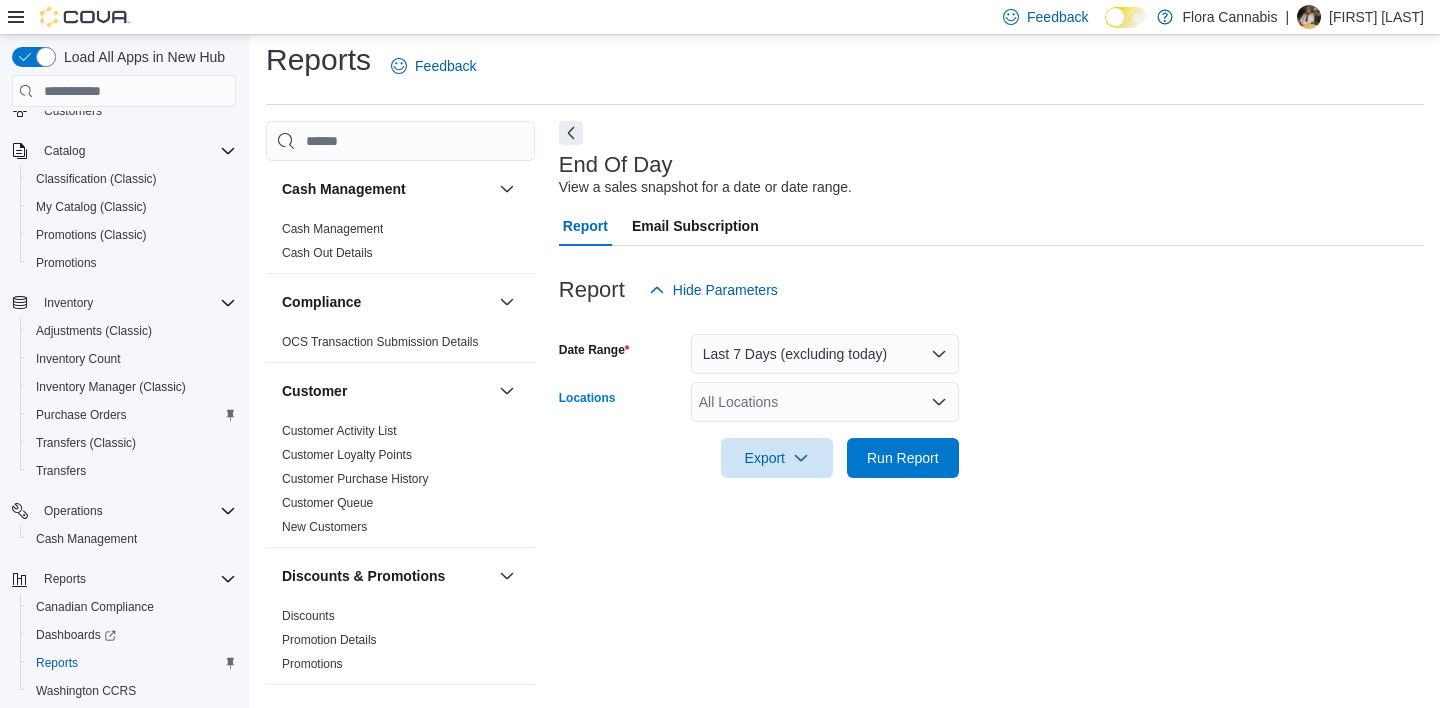 click on "All Locations" at bounding box center [825, 402] 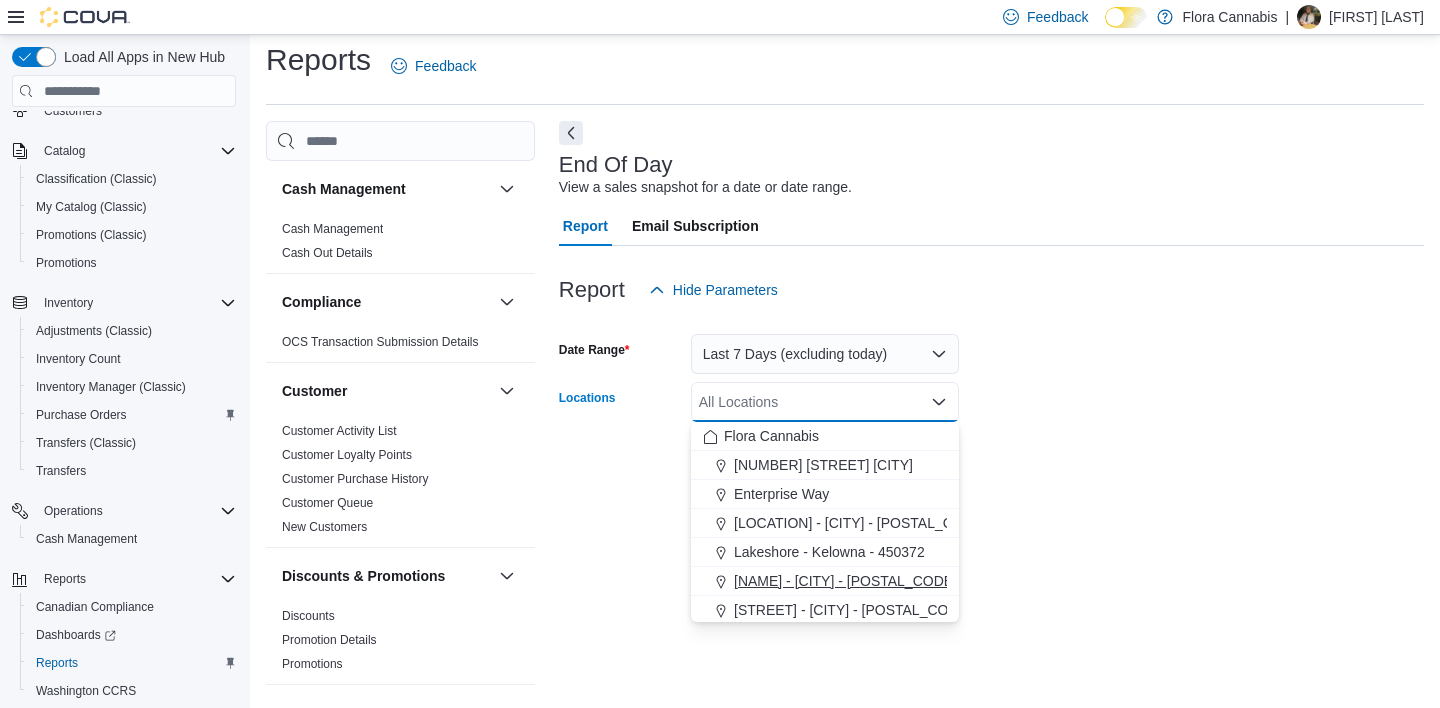 click on "[NAME] - [CITY] - [POSTAL_CODE]" at bounding box center [845, 581] 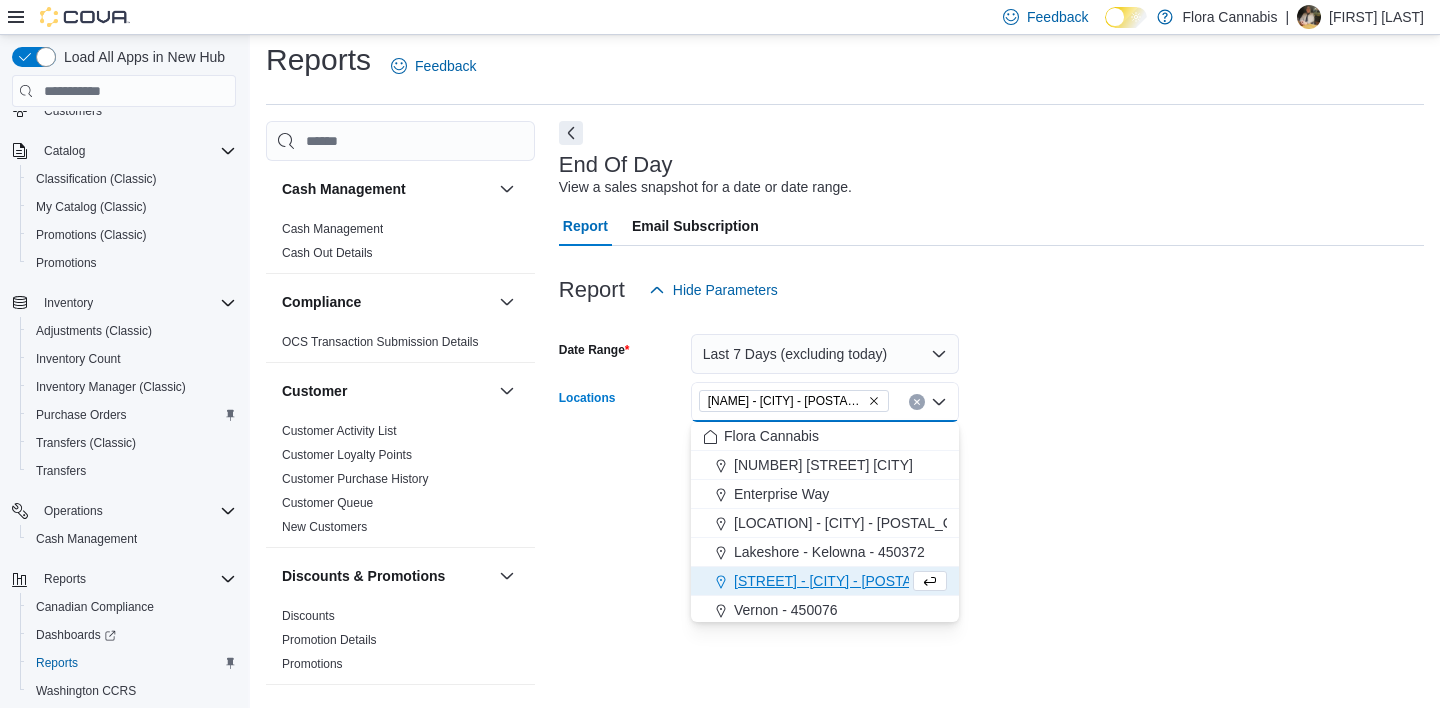 click at bounding box center [991, 490] 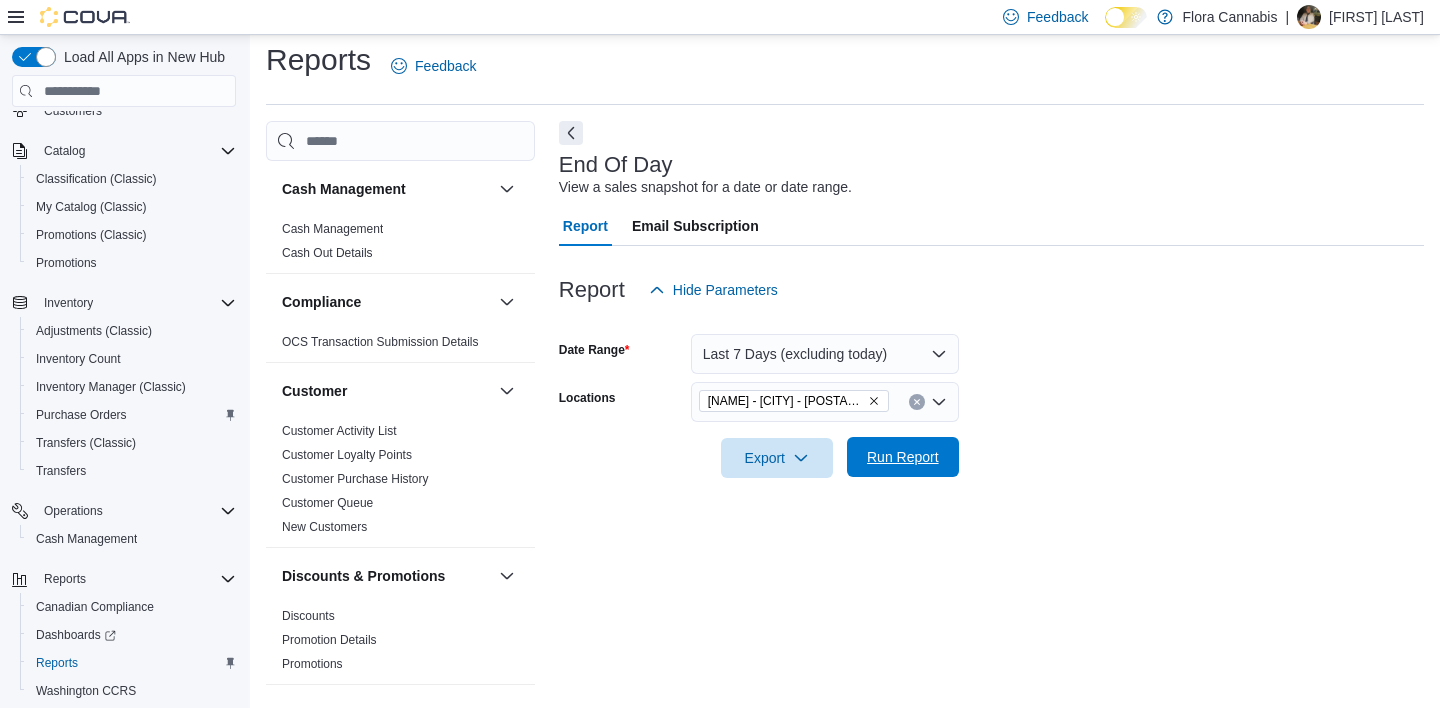 click on "Run Report" at bounding box center [903, 457] 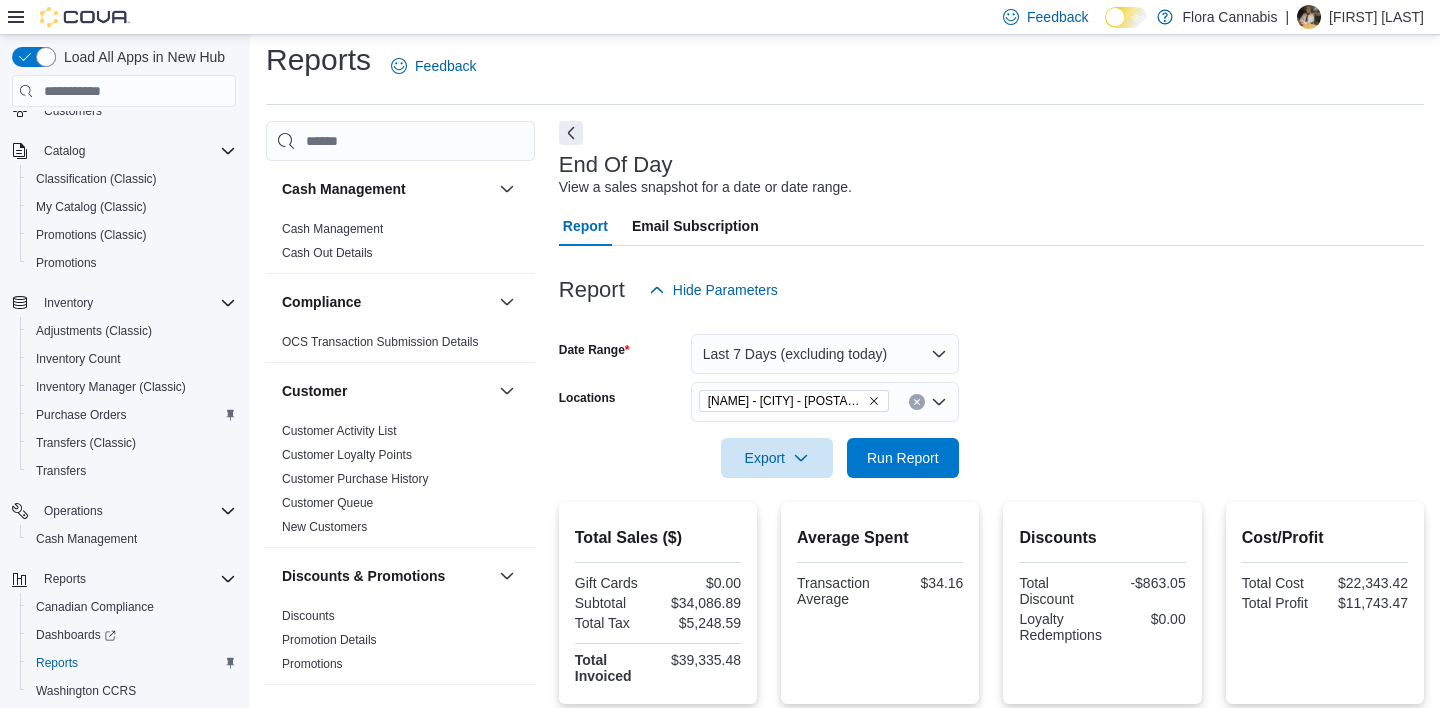 scroll, scrollTop: 0, scrollLeft: 0, axis: both 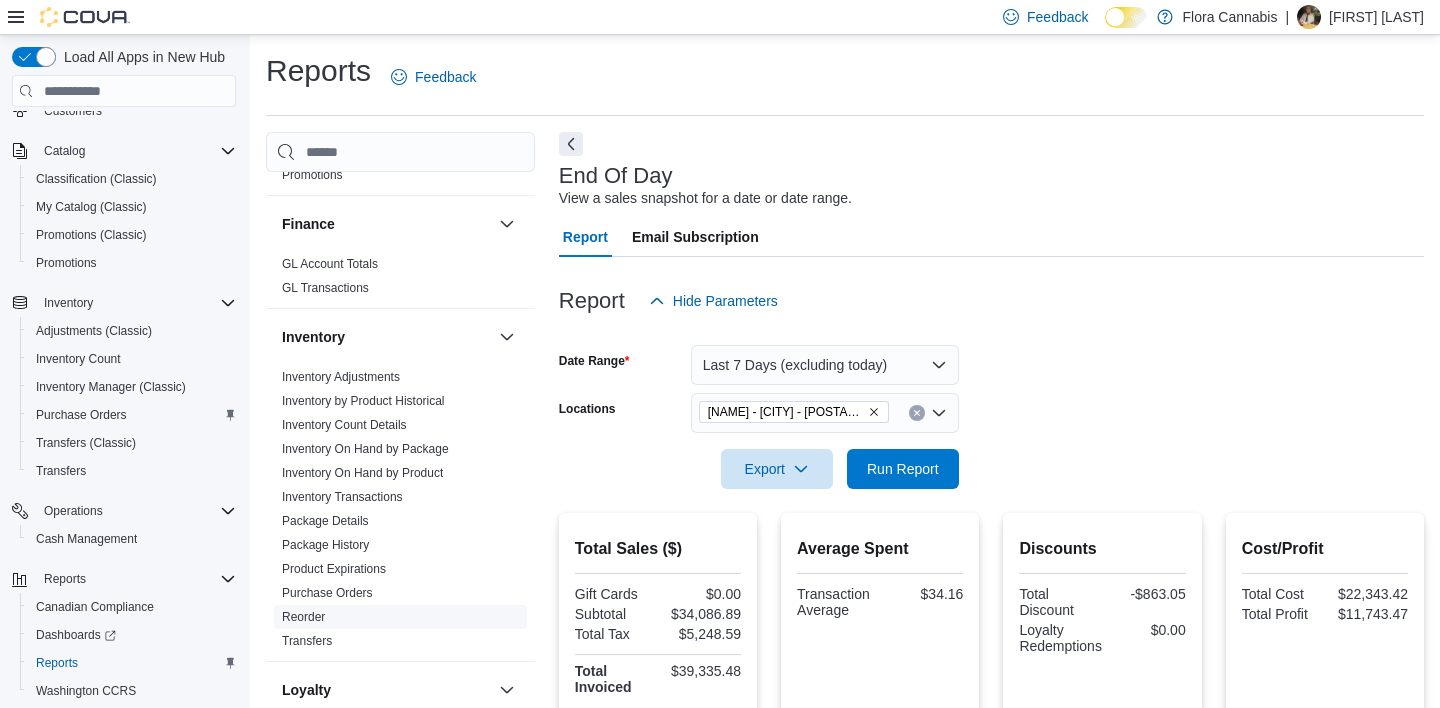 click on "Reorder" at bounding box center (303, 617) 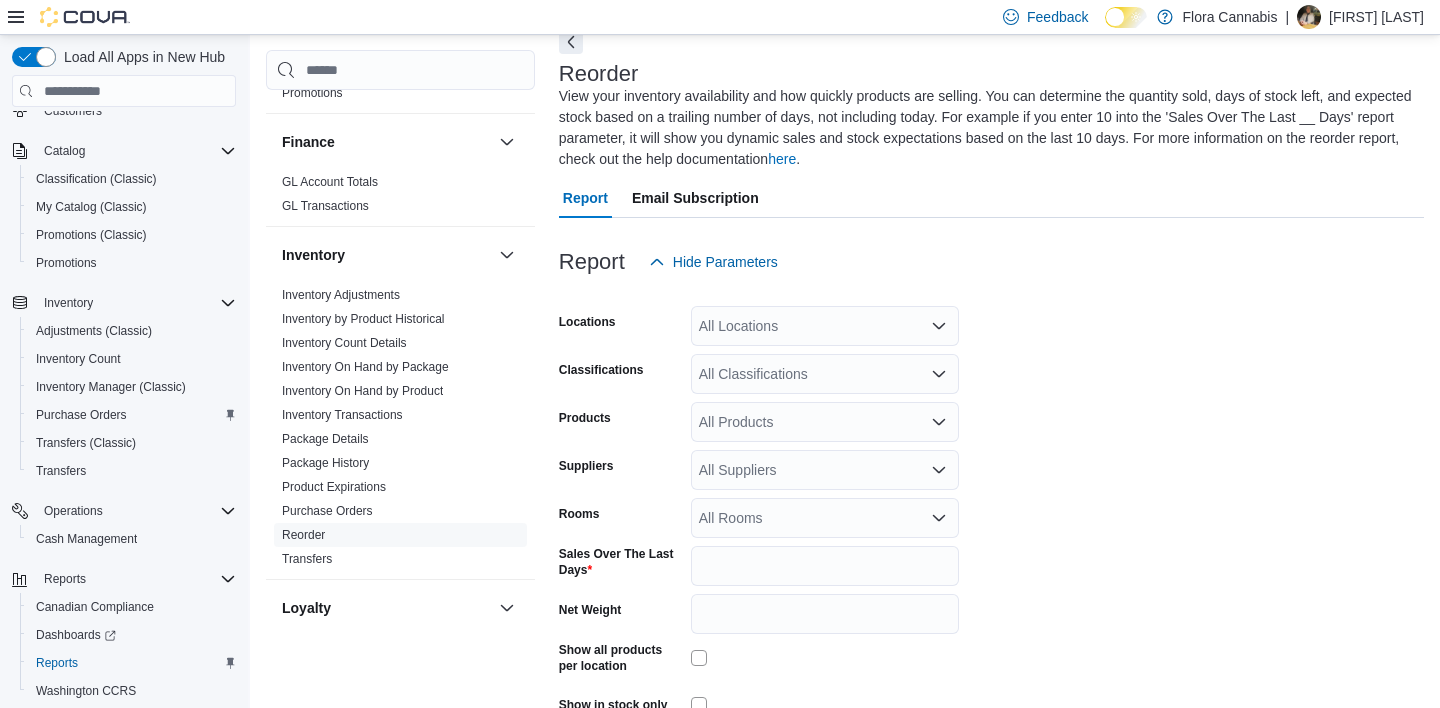 scroll, scrollTop: 109, scrollLeft: 0, axis: vertical 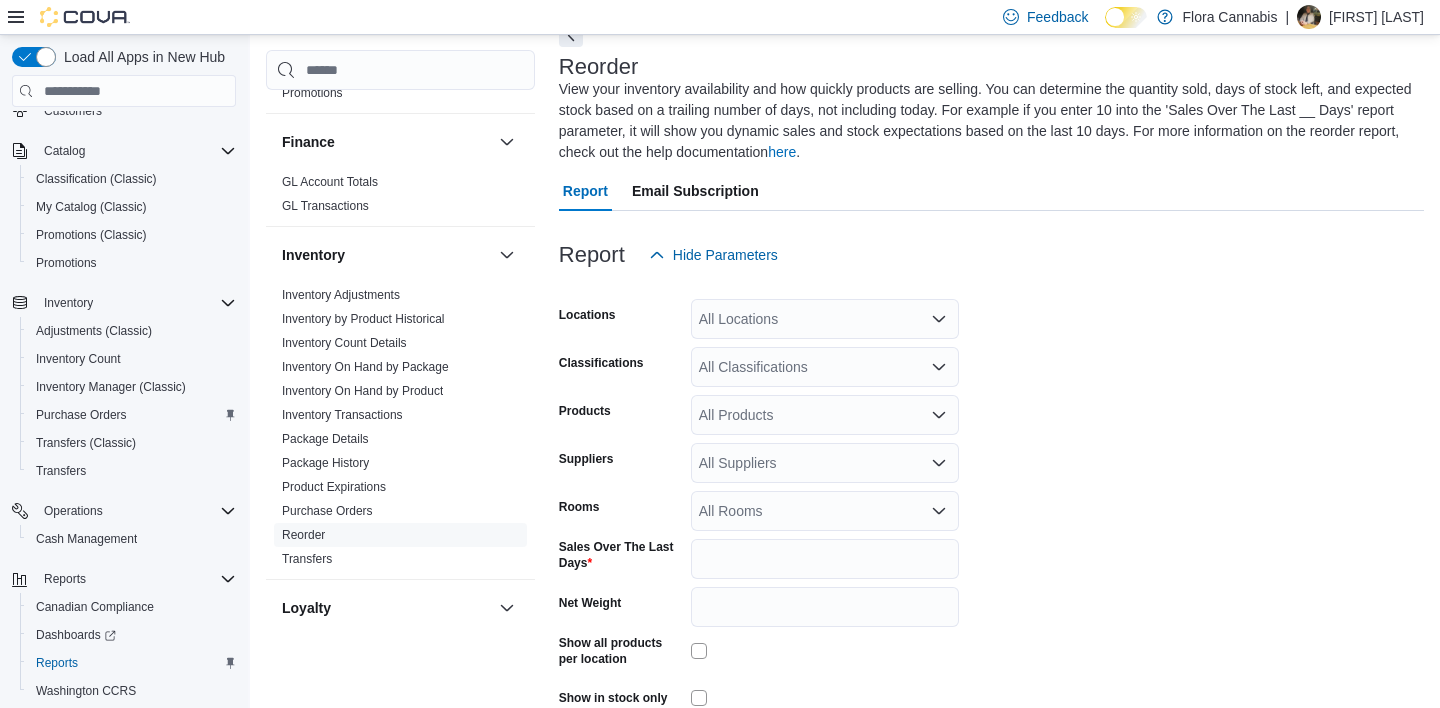 click on "All Locations" at bounding box center (825, 319) 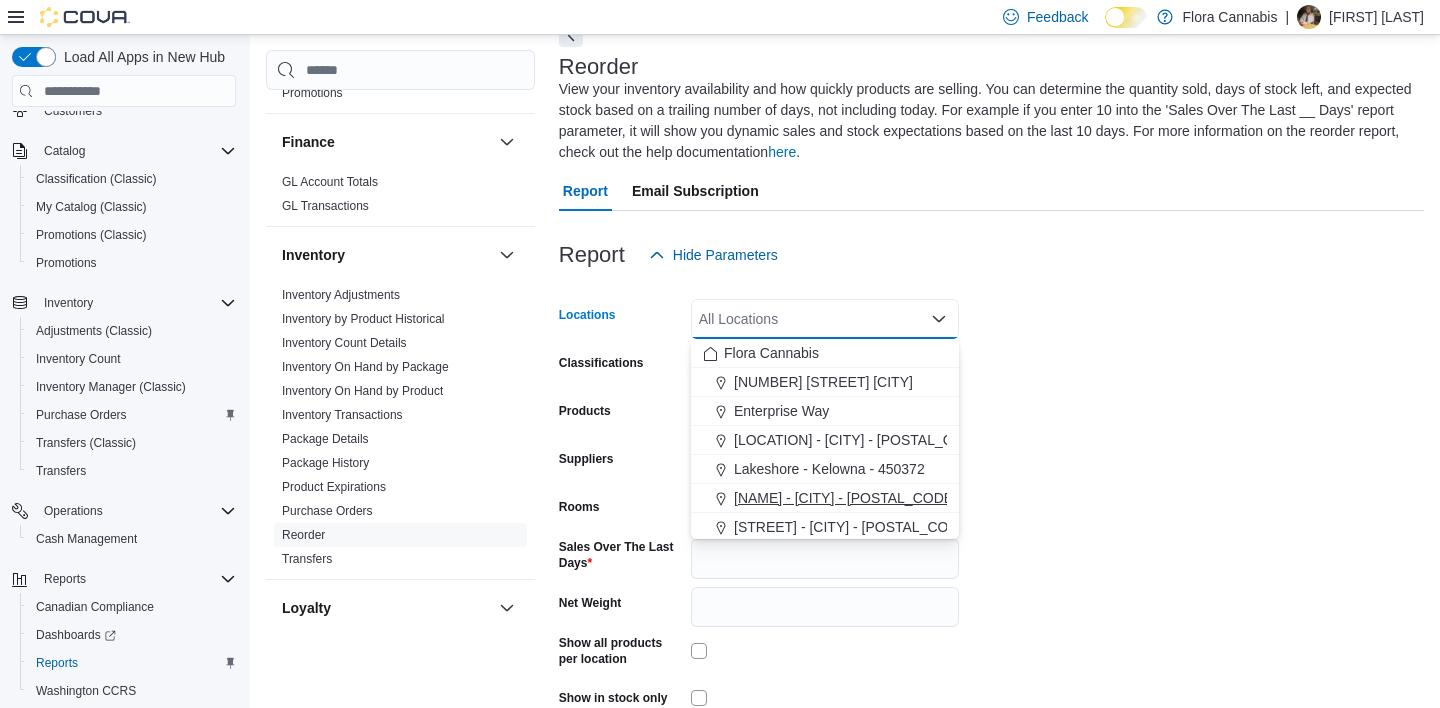 scroll, scrollTop: 61, scrollLeft: 0, axis: vertical 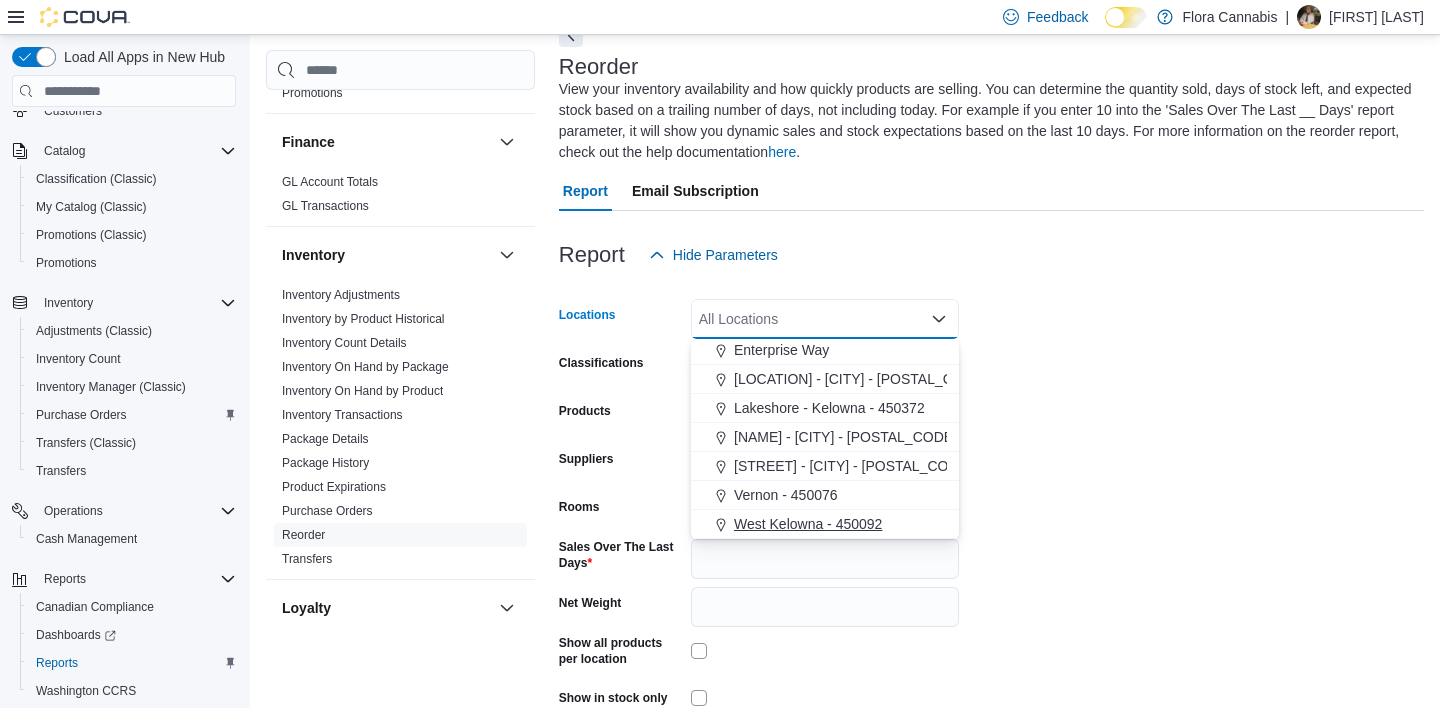 click on "West Kelowna - 450092" at bounding box center (808, 524) 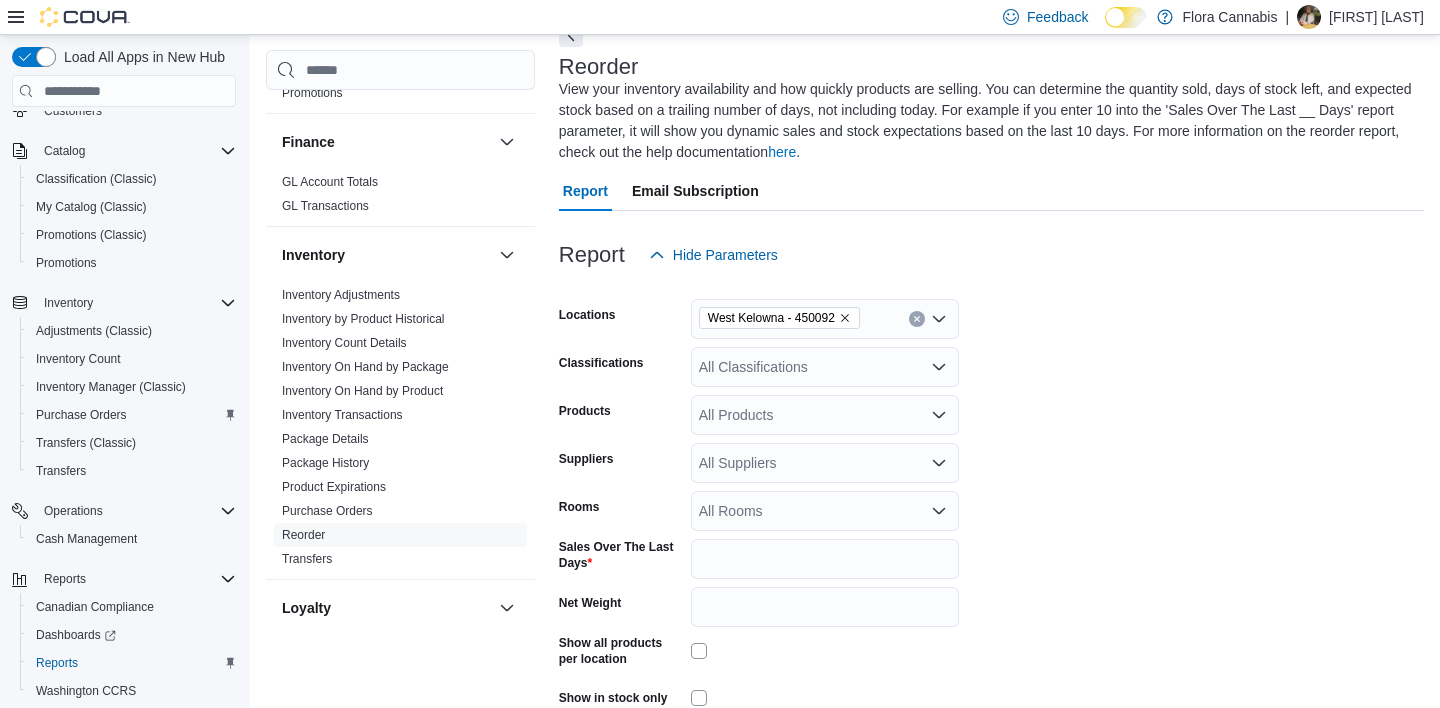 click on "Locations [CITY] - [POSTAL_CODE] Classifications All Classifications Products All Products Suppliers All Suppliers Rooms All Rooms Sales Over The Last Days * Net Weight Show all products per location Show in stock only Export  Run Report" at bounding box center [991, 522] 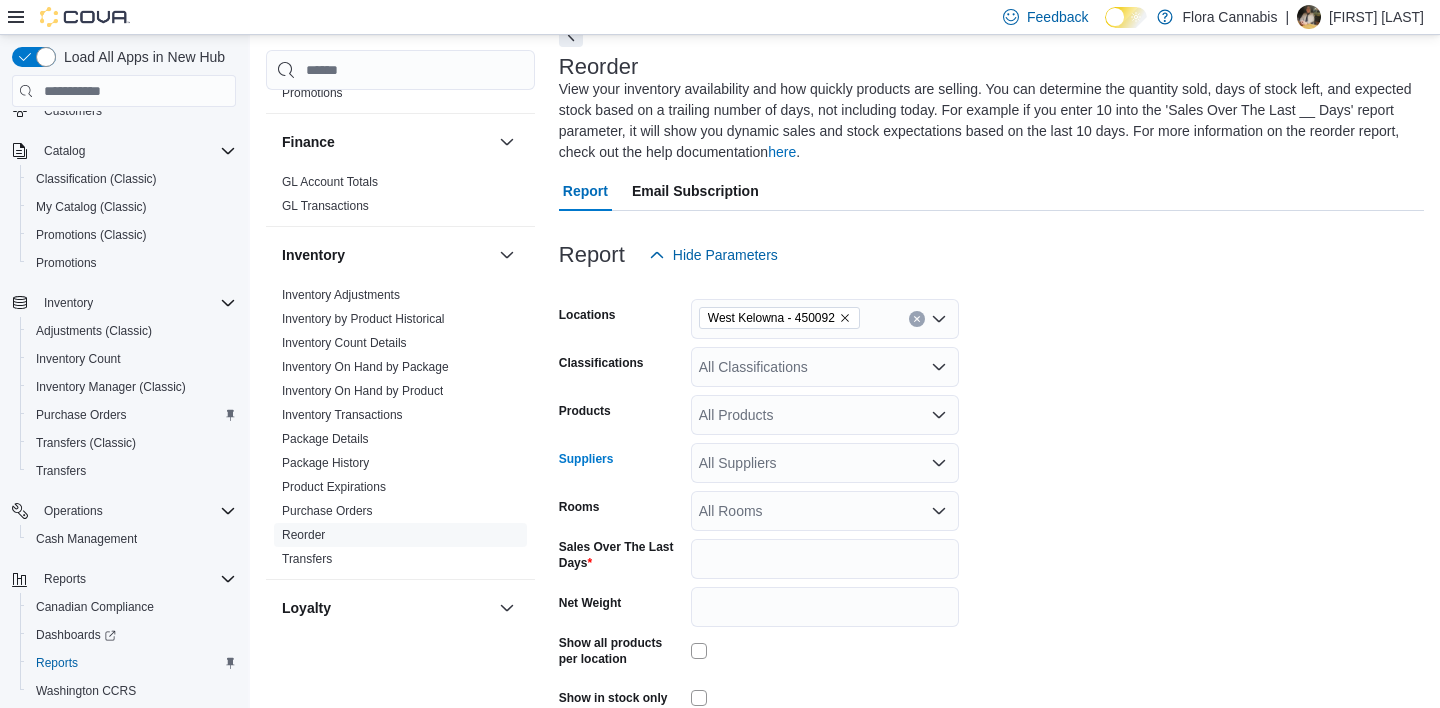 click on "All Suppliers" at bounding box center [825, 463] 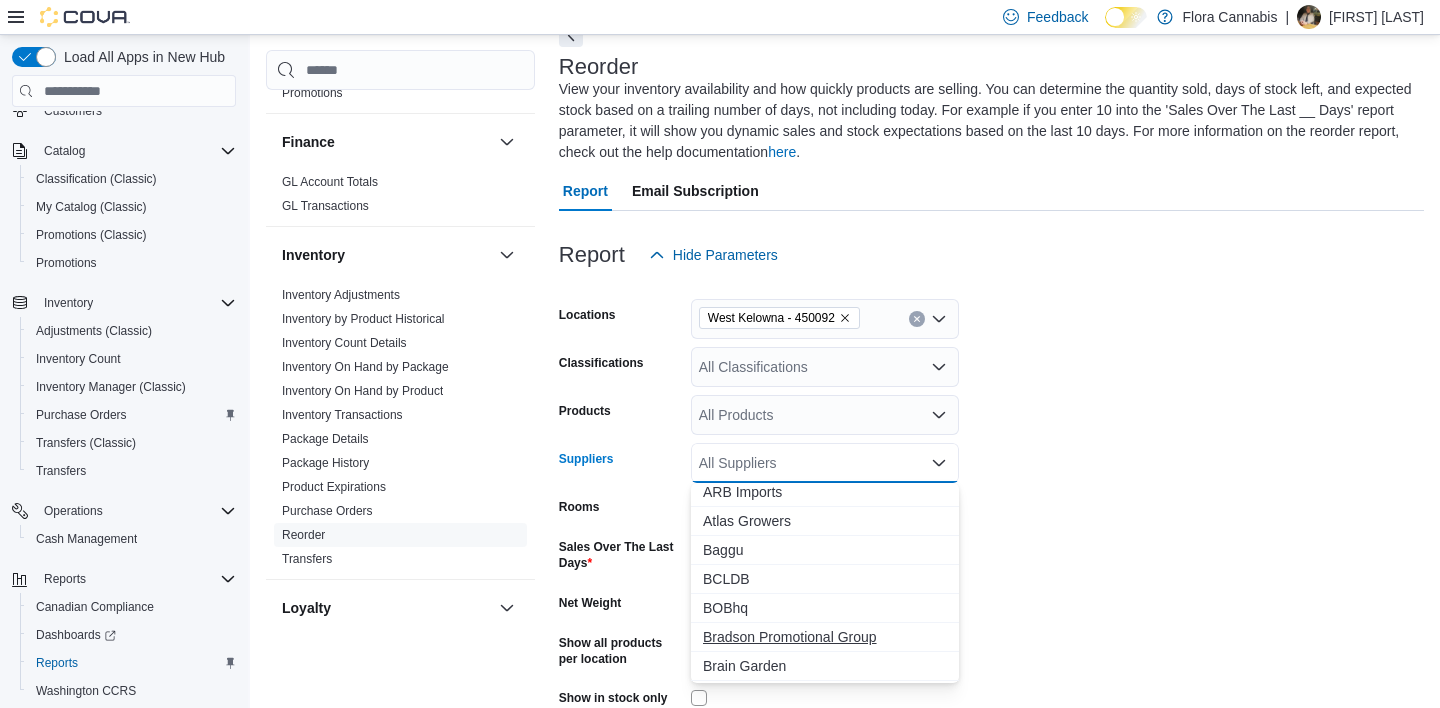 scroll, scrollTop: 100, scrollLeft: 0, axis: vertical 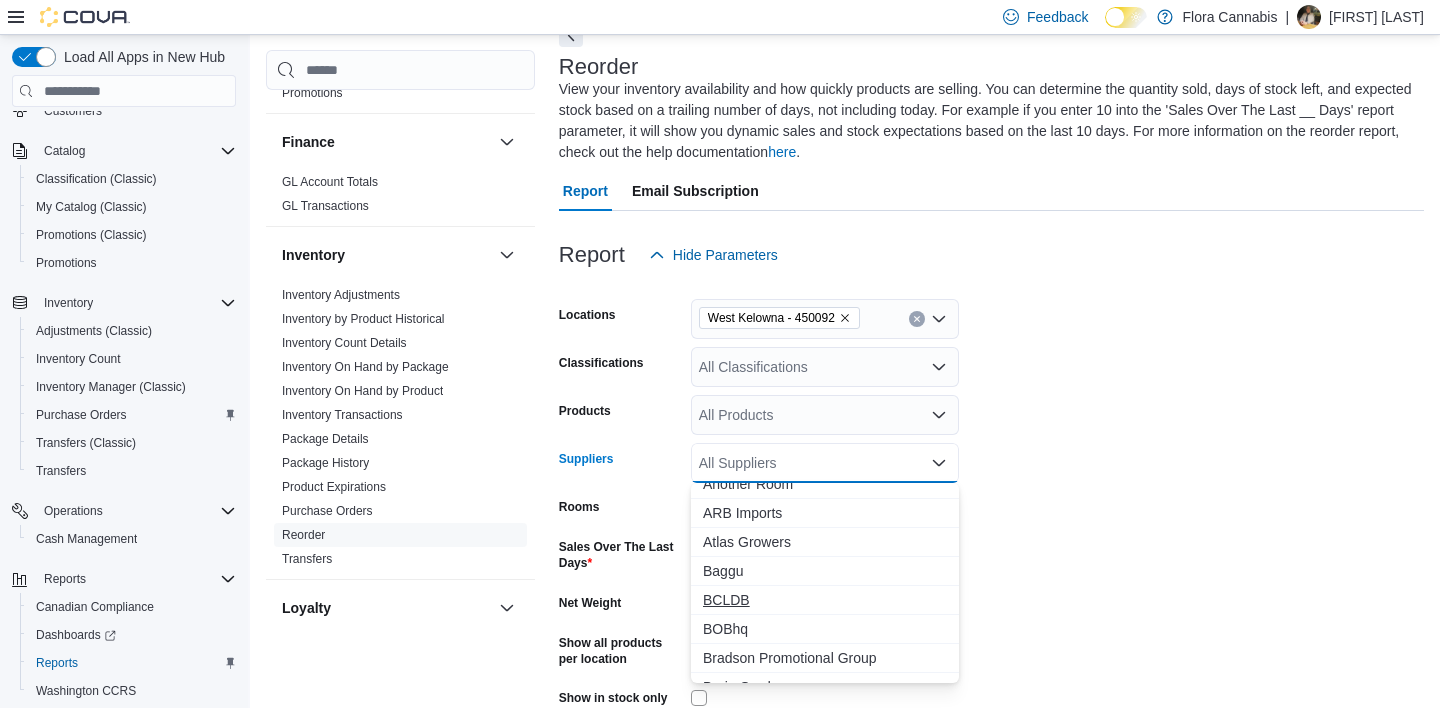 click on "BCLDB" at bounding box center (825, 600) 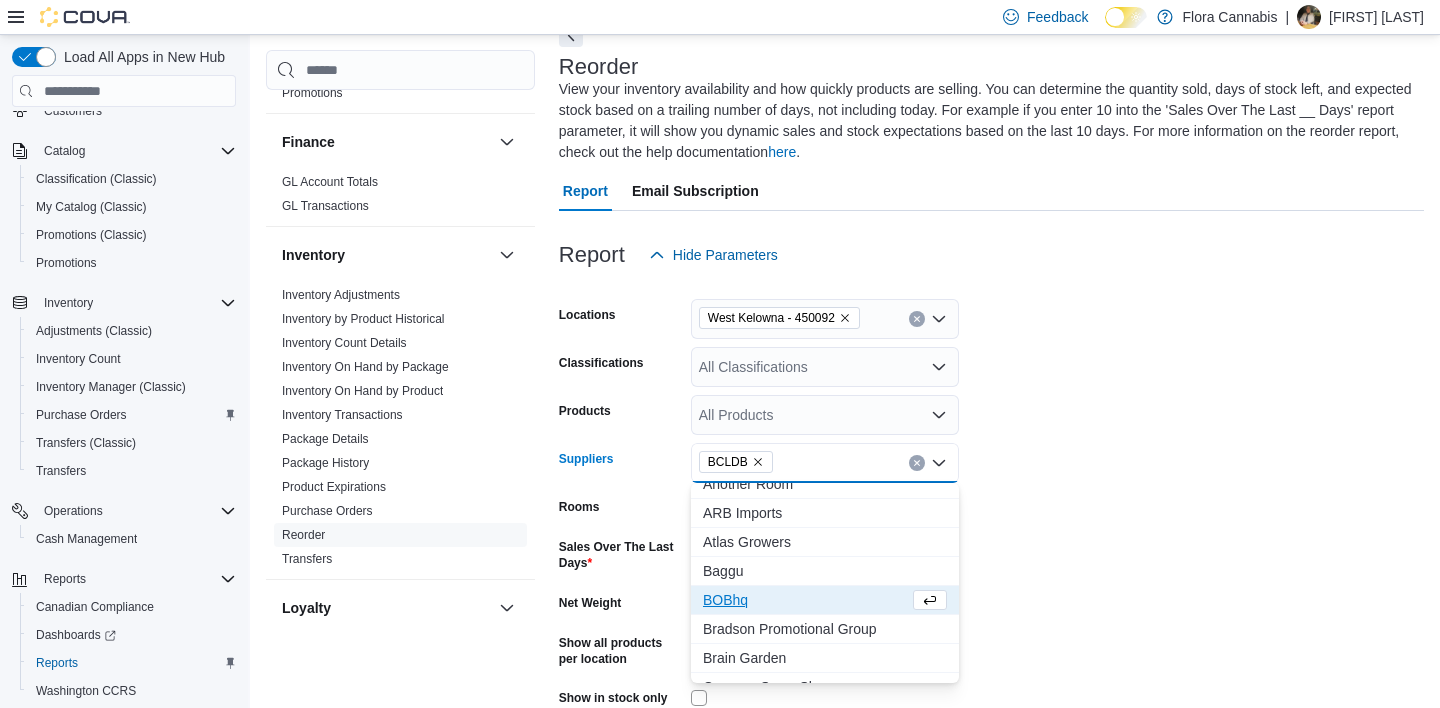 click on "Locations [CITY] - [POSTAL_CODE] Classifications All Classifications Products All Products Suppliers [SUPPLIER_NAME] Combo box. Selected. [SUPPLIER_NAME]. Press Backspace to delete [SUPPLIER_NAME]. Combo box input. All Suppliers. Type some text or, to display a list of choices, press Down Arrow. To exit the list of choices, press Escape. Rooms All Rooms Sales Over The Last Days * Net Weight Show all products per location Show in stock only Export  Run Report" at bounding box center (991, 522) 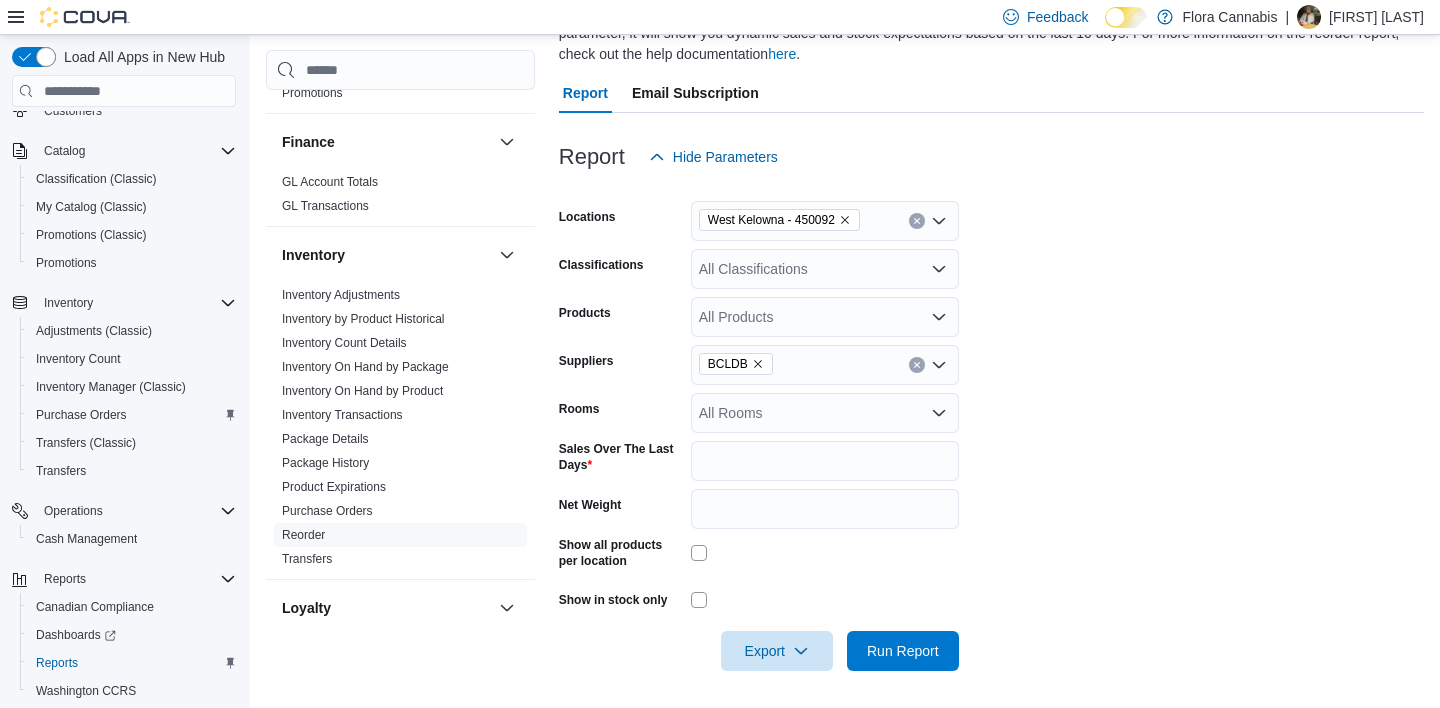 scroll, scrollTop: 210, scrollLeft: 0, axis: vertical 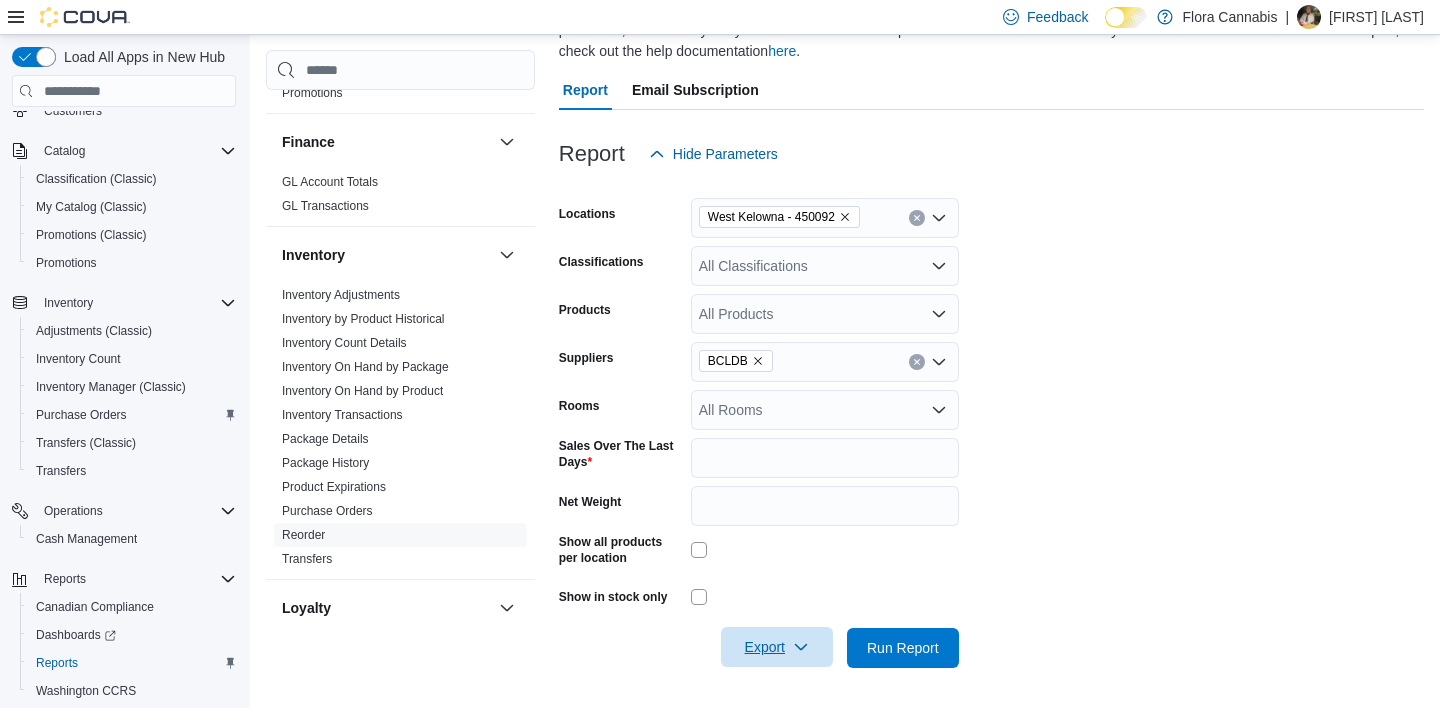 click on "Export" at bounding box center (777, 647) 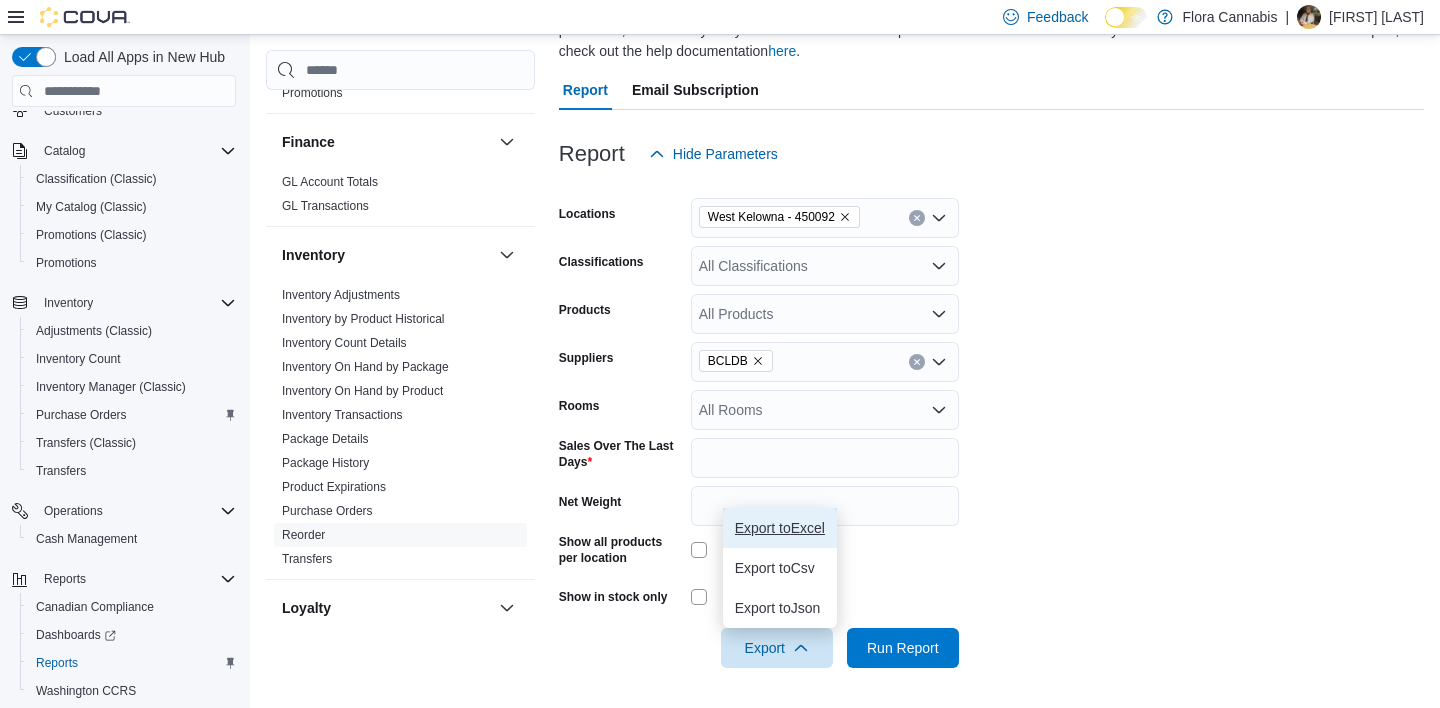 click on "Export to  Excel" at bounding box center (780, 528) 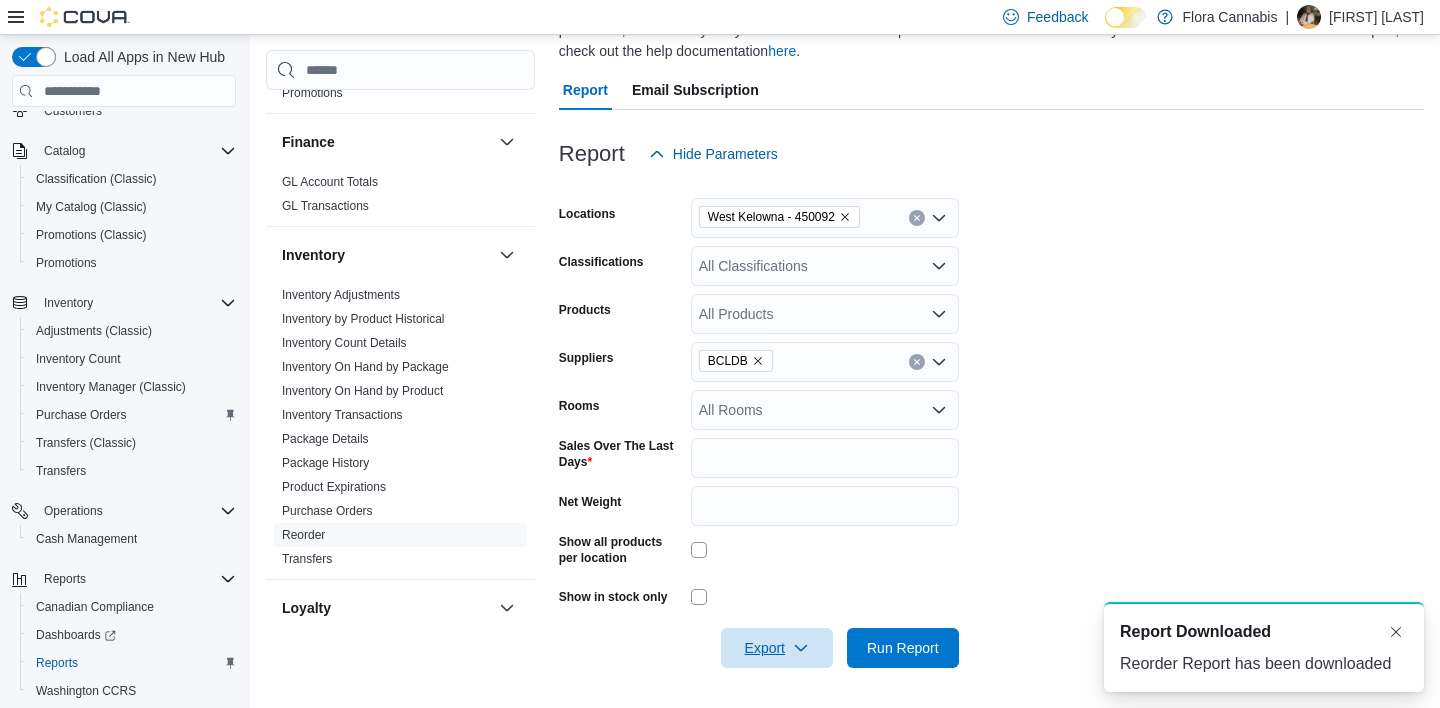 scroll, scrollTop: 0, scrollLeft: 0, axis: both 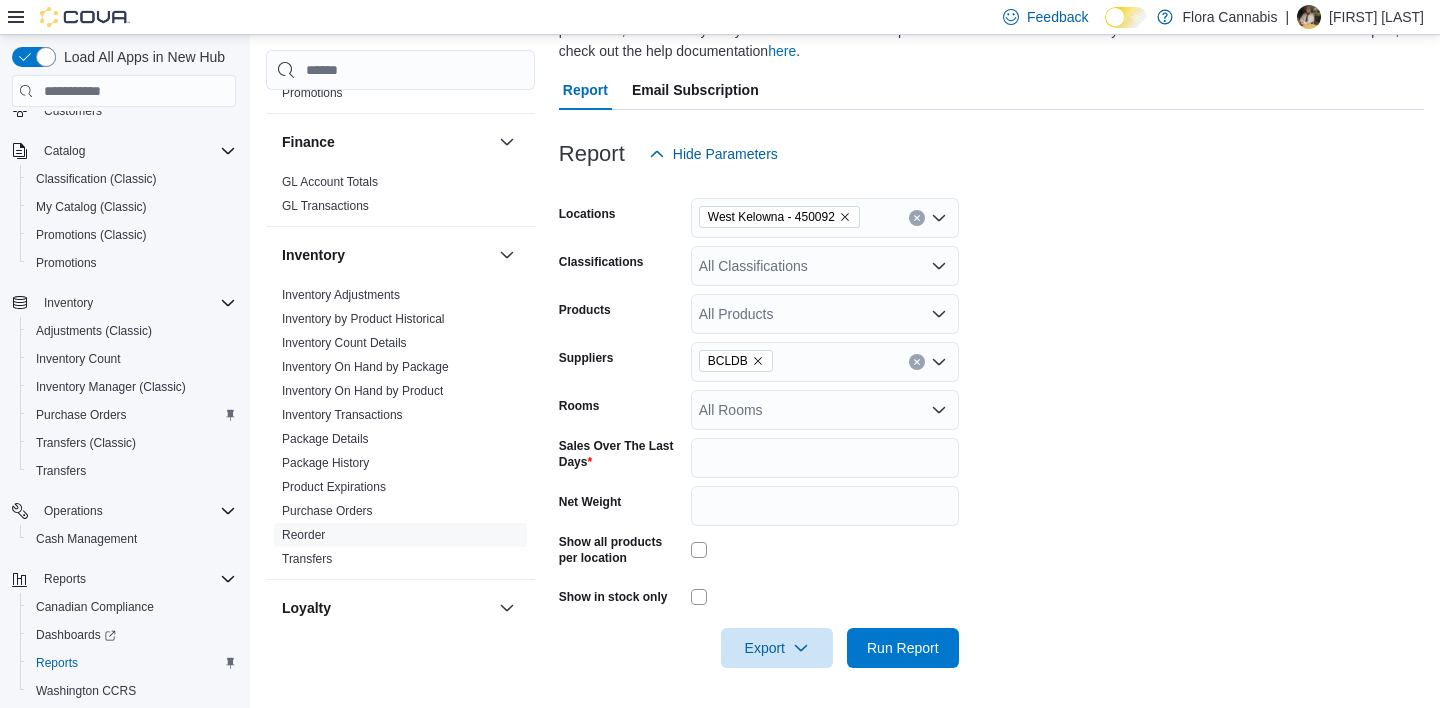 click on "Locations [CITY] - [POSTAL_CODE] Classifications All Classifications Products All Products Suppliers [SUPPLIER_NAME] Rooms All Rooms Sales Over The Last Days * Net Weight Show all products per location Show in stock only Export  Run Report" at bounding box center (991, 421) 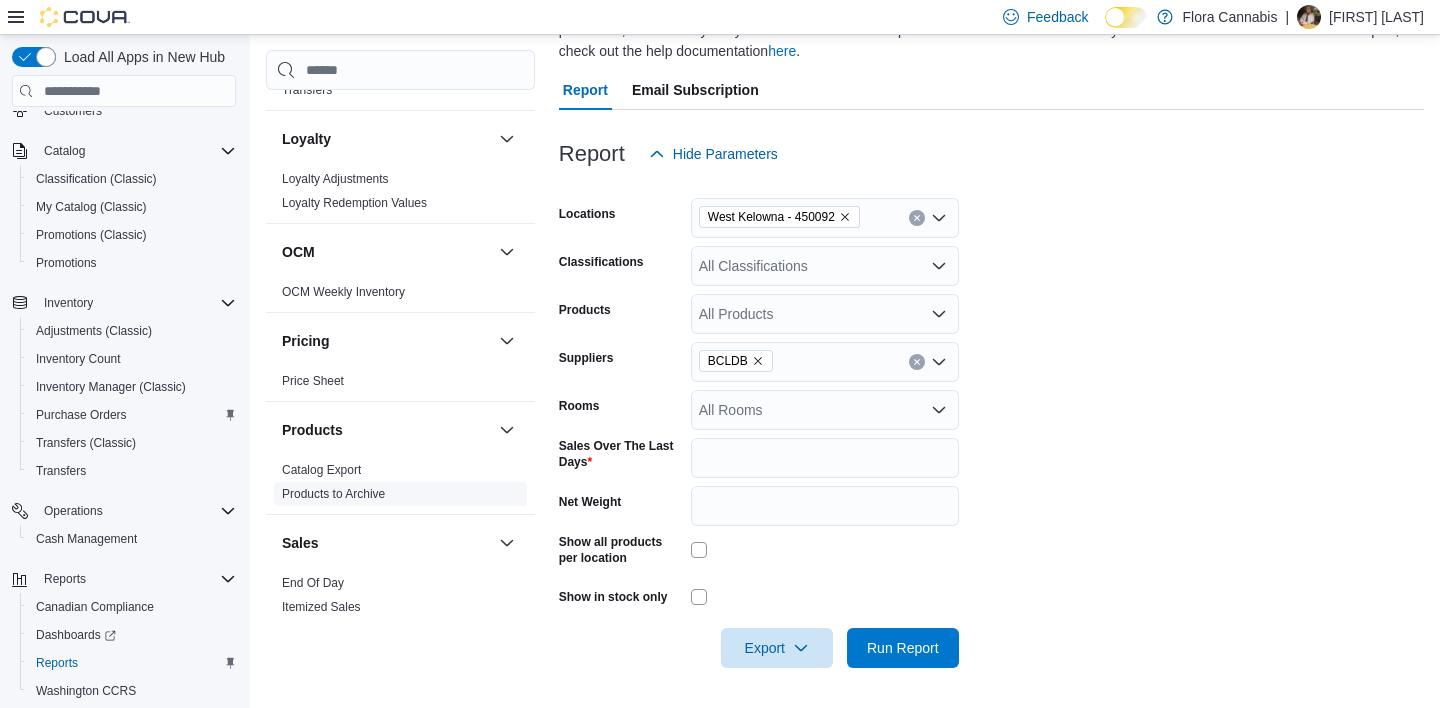 scroll, scrollTop: 1000, scrollLeft: 0, axis: vertical 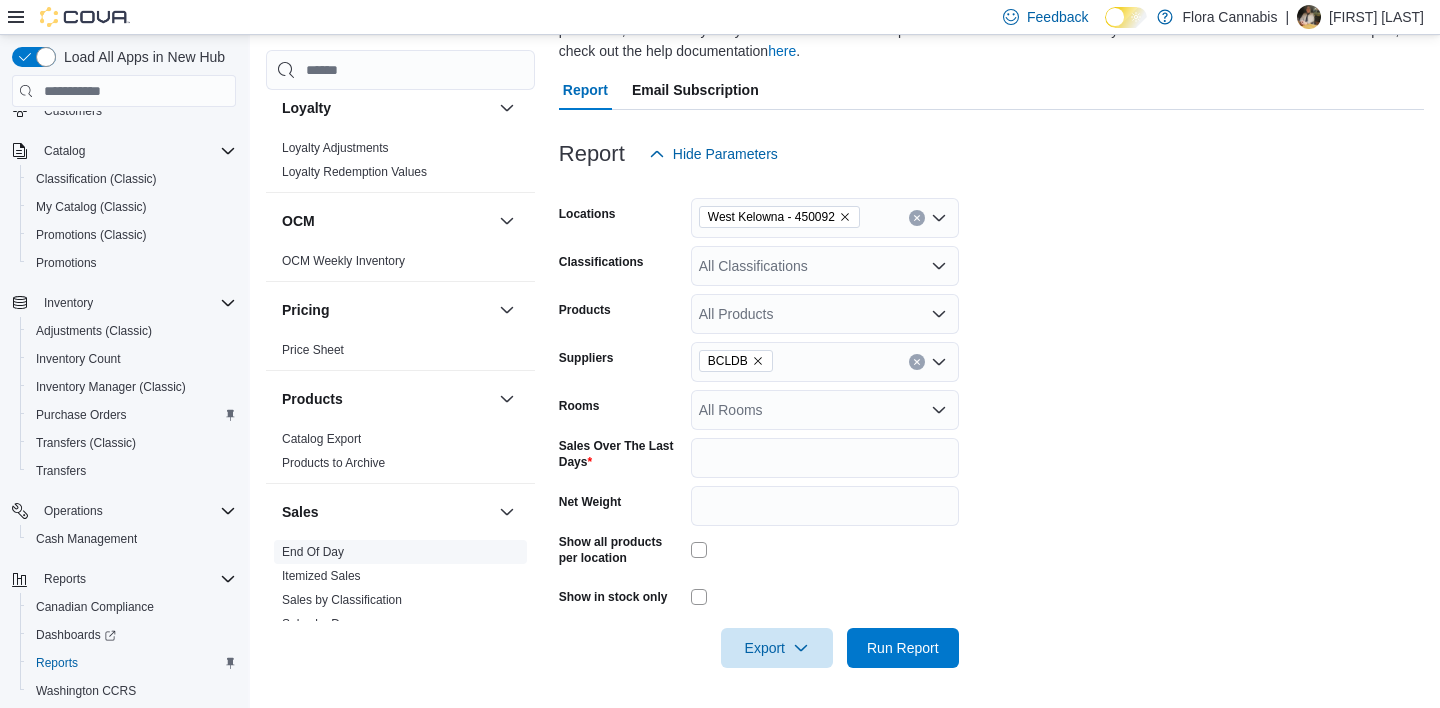 click on "End Of Day" at bounding box center [313, 552] 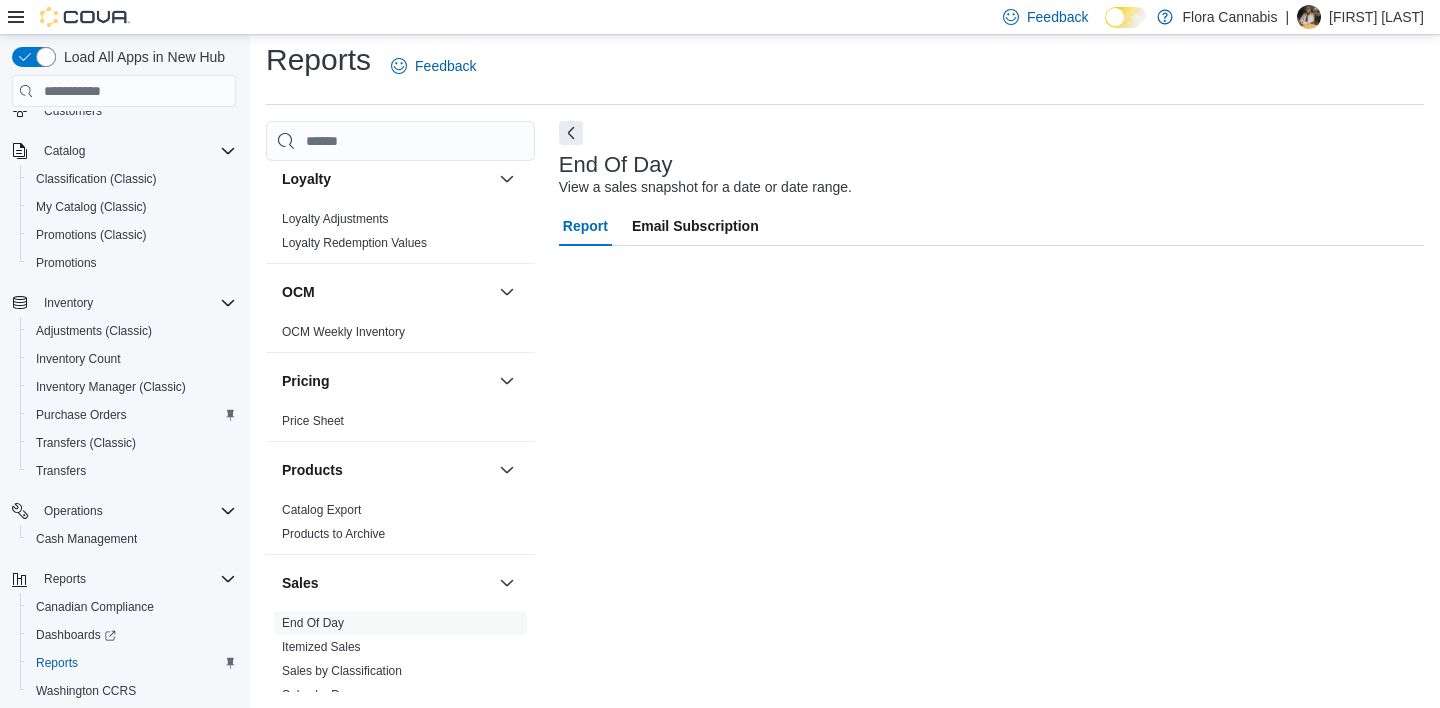 scroll, scrollTop: 11, scrollLeft: 0, axis: vertical 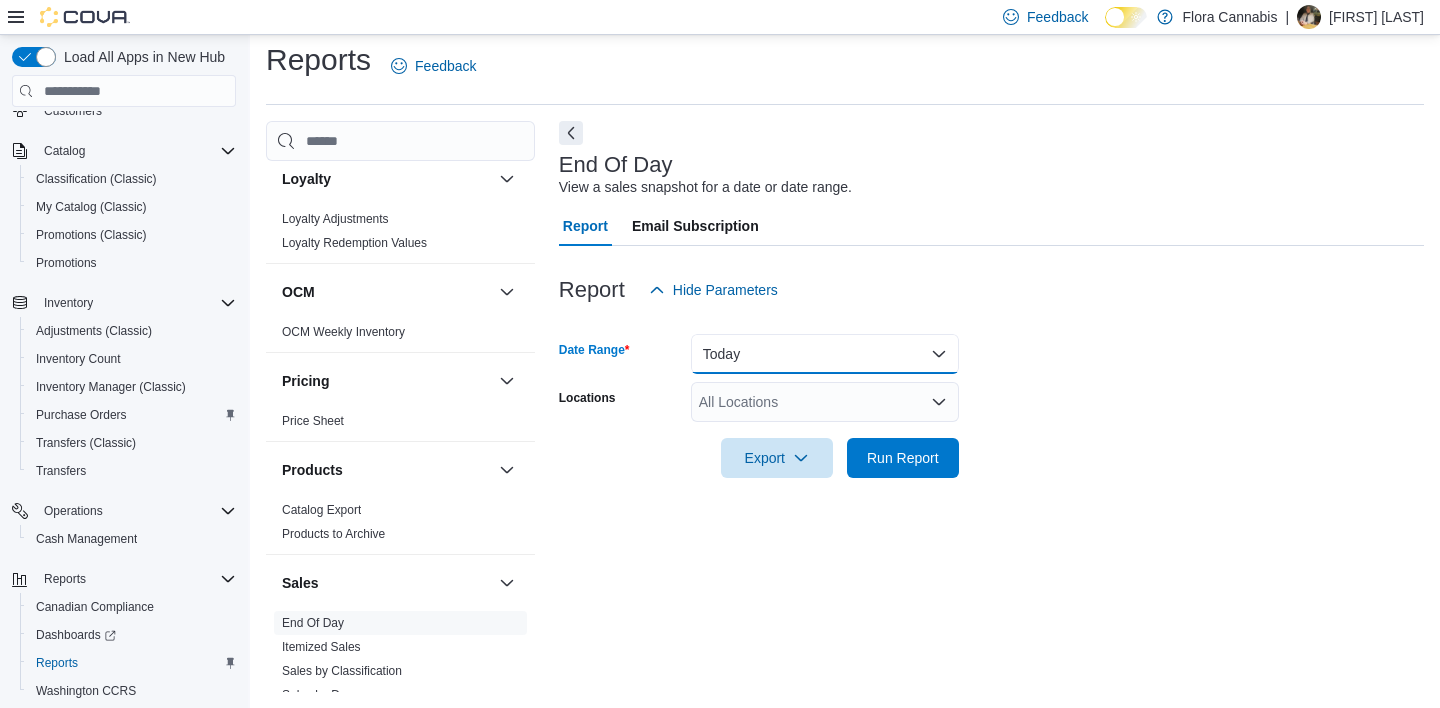click on "Today" at bounding box center [825, 354] 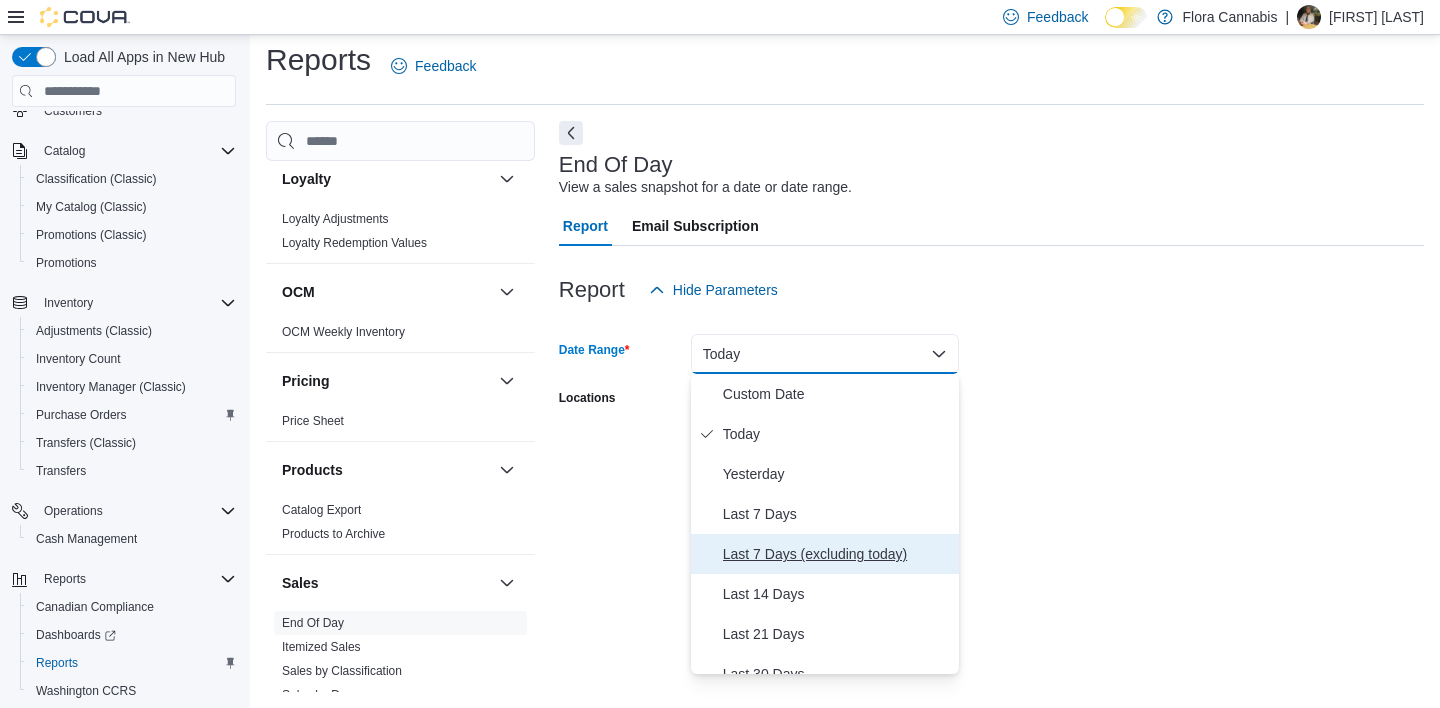 click on "Last 7 Days (excluding today)" at bounding box center (837, 554) 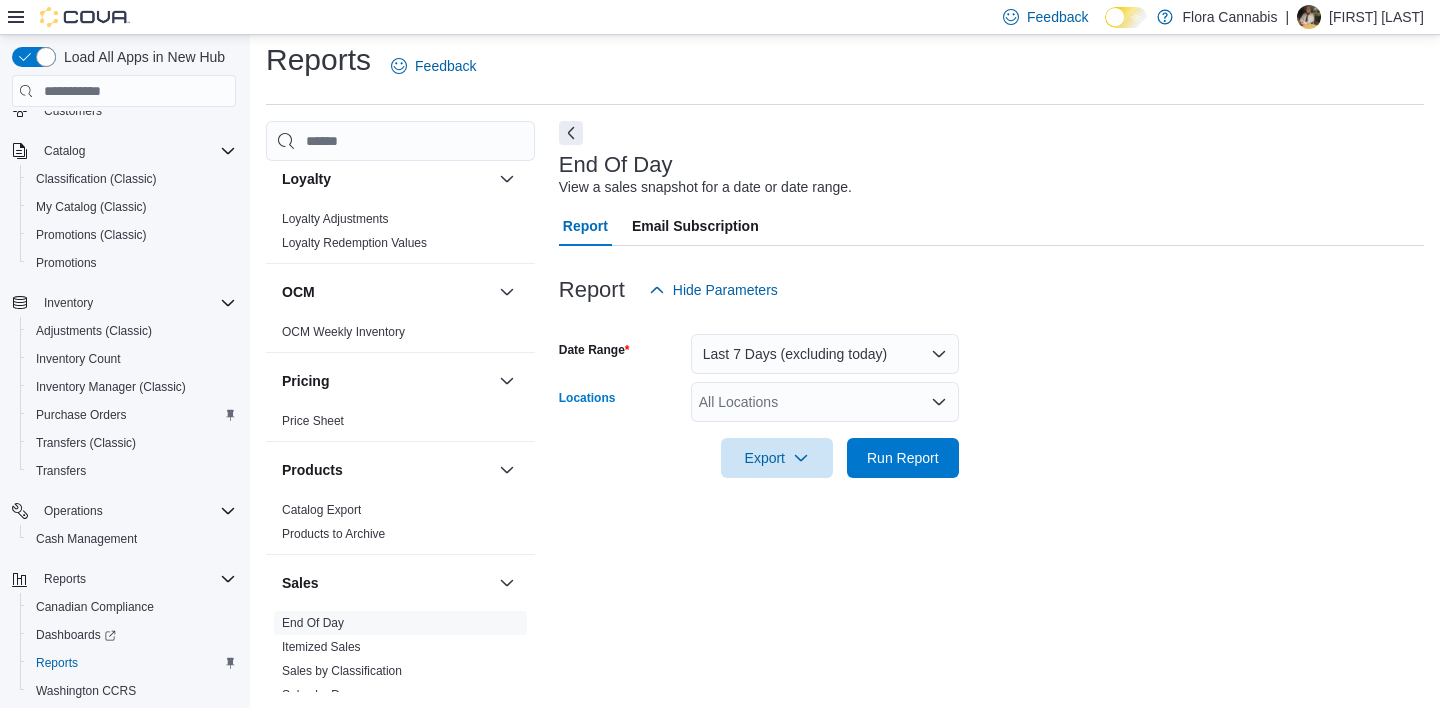 click on "All Locations" at bounding box center (825, 402) 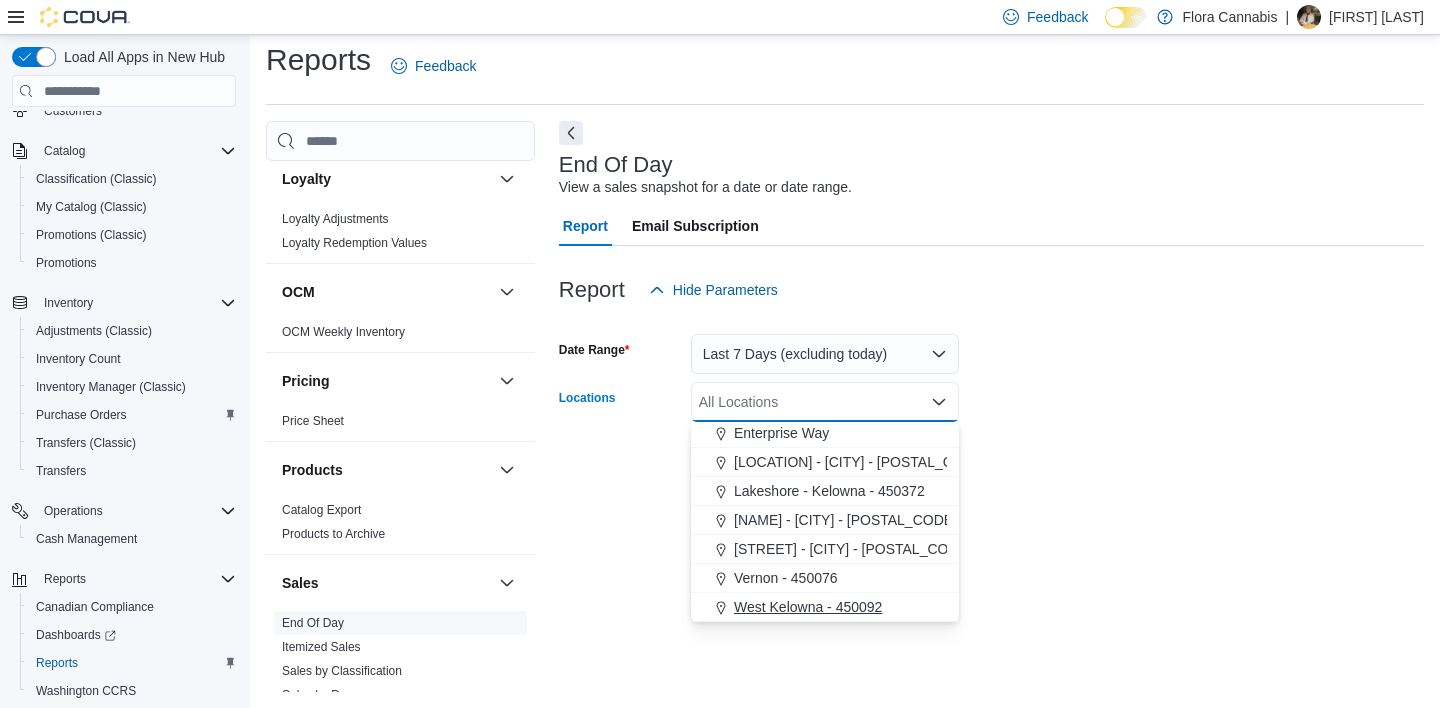 click on "West Kelowna - 450092" at bounding box center [808, 607] 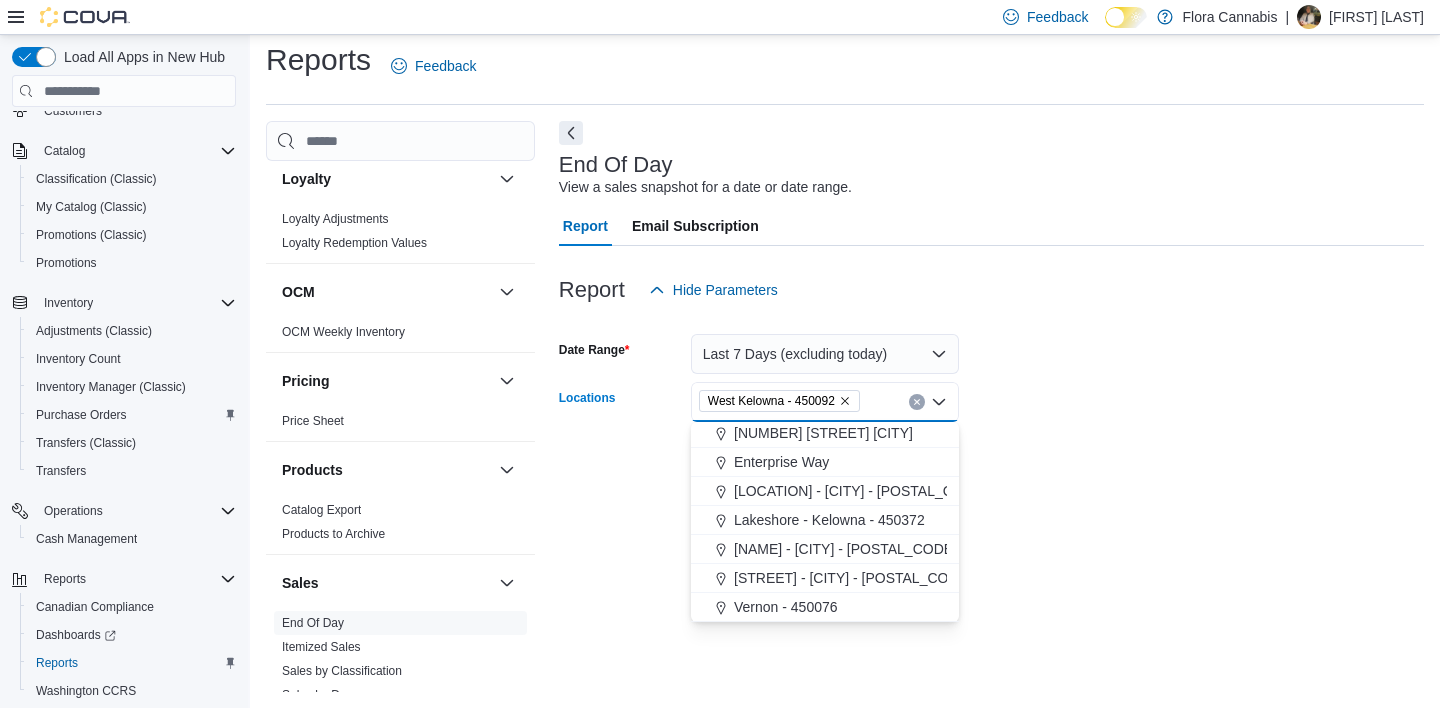 scroll, scrollTop: 32, scrollLeft: 0, axis: vertical 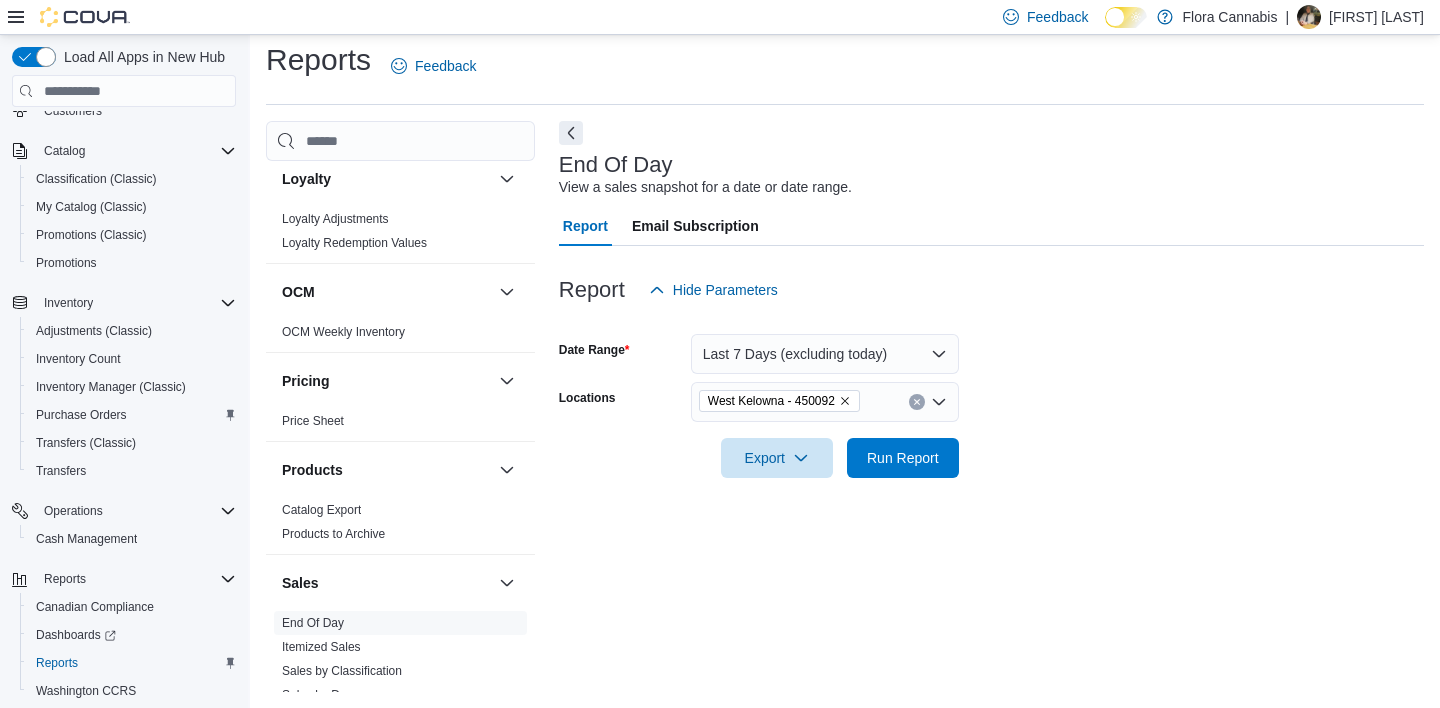 click on "End Of Day    View a sales snapshot for a date or date range. Report Email Subscription Report Hide Parameters   Date Range Last 7 Days (excluding today) Locations [CITY] - [POSTAL_CODE] Export  Run Report" at bounding box center (991, 406) 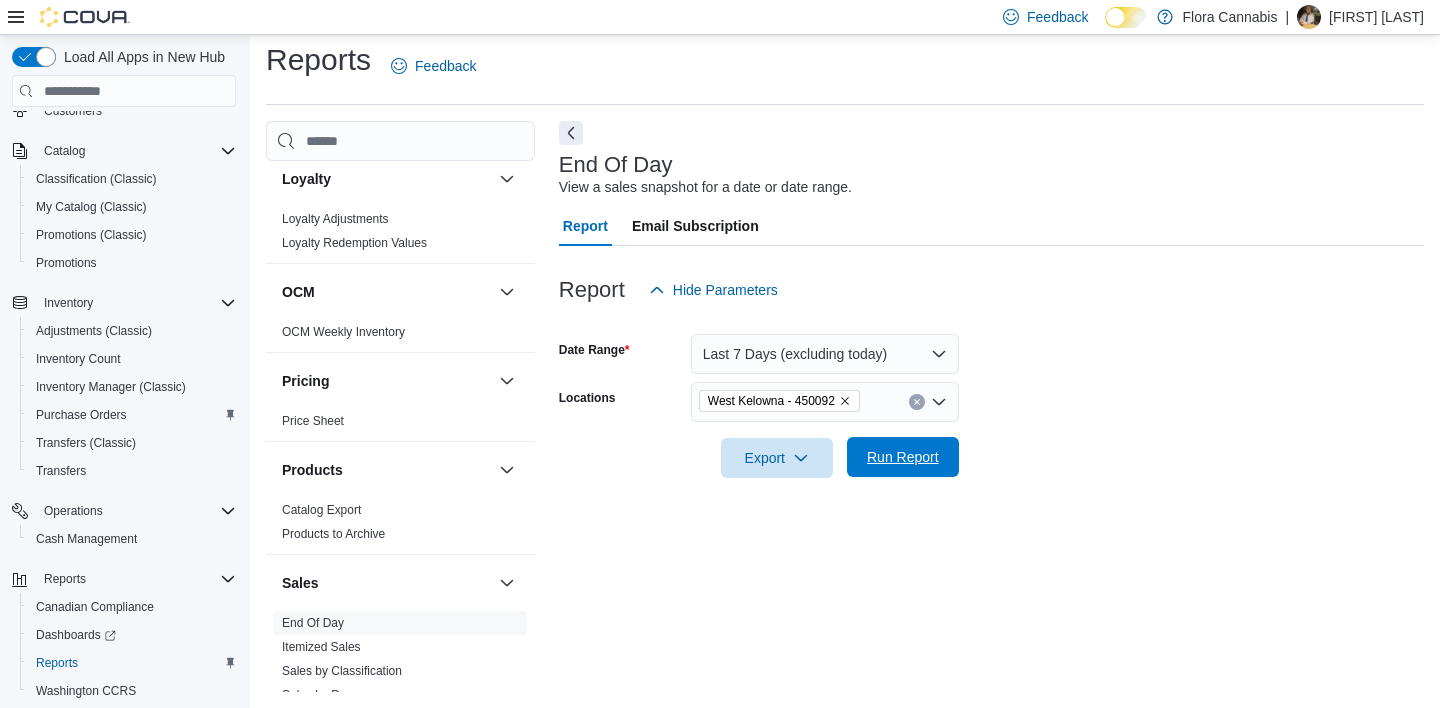 click on "Run Report" at bounding box center [903, 457] 